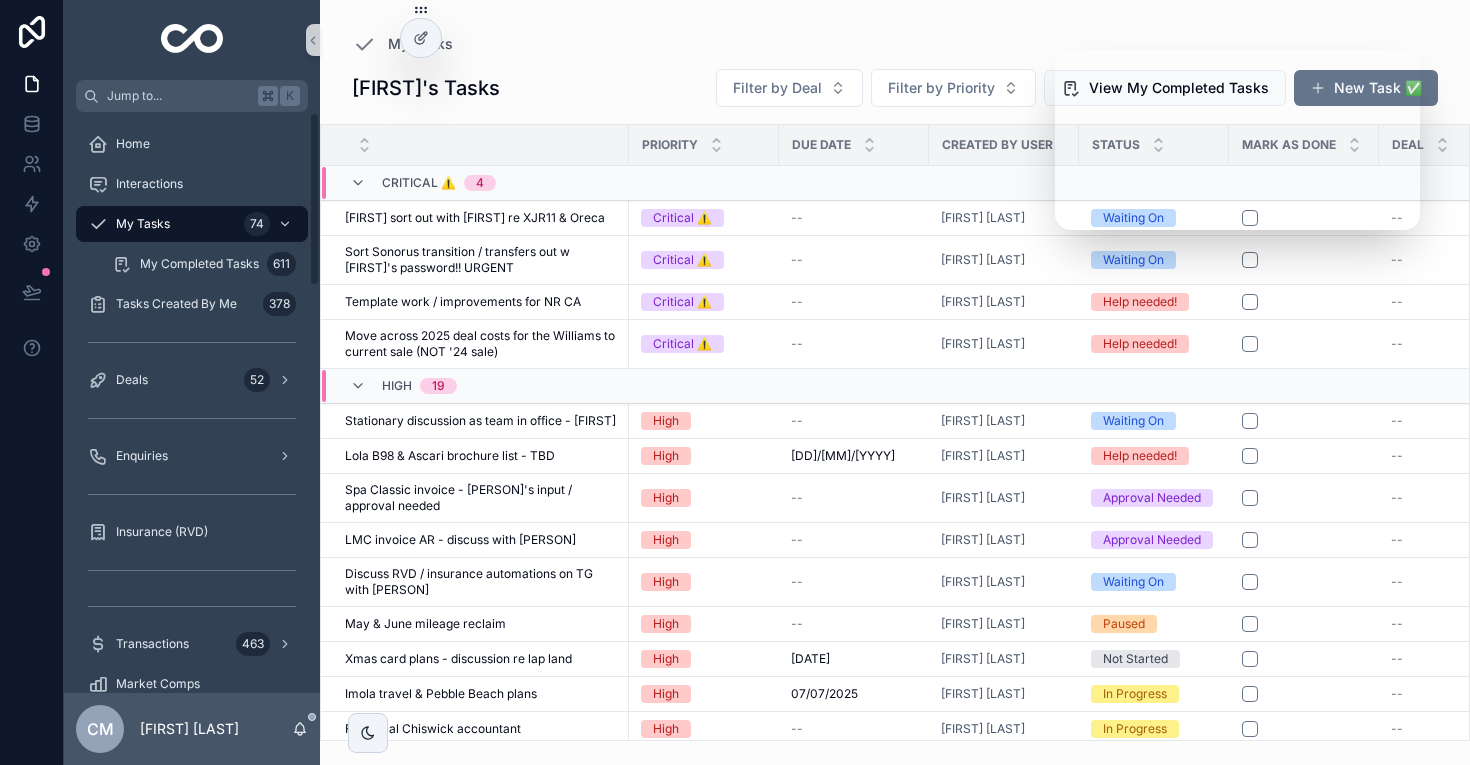 scroll, scrollTop: 0, scrollLeft: 0, axis: both 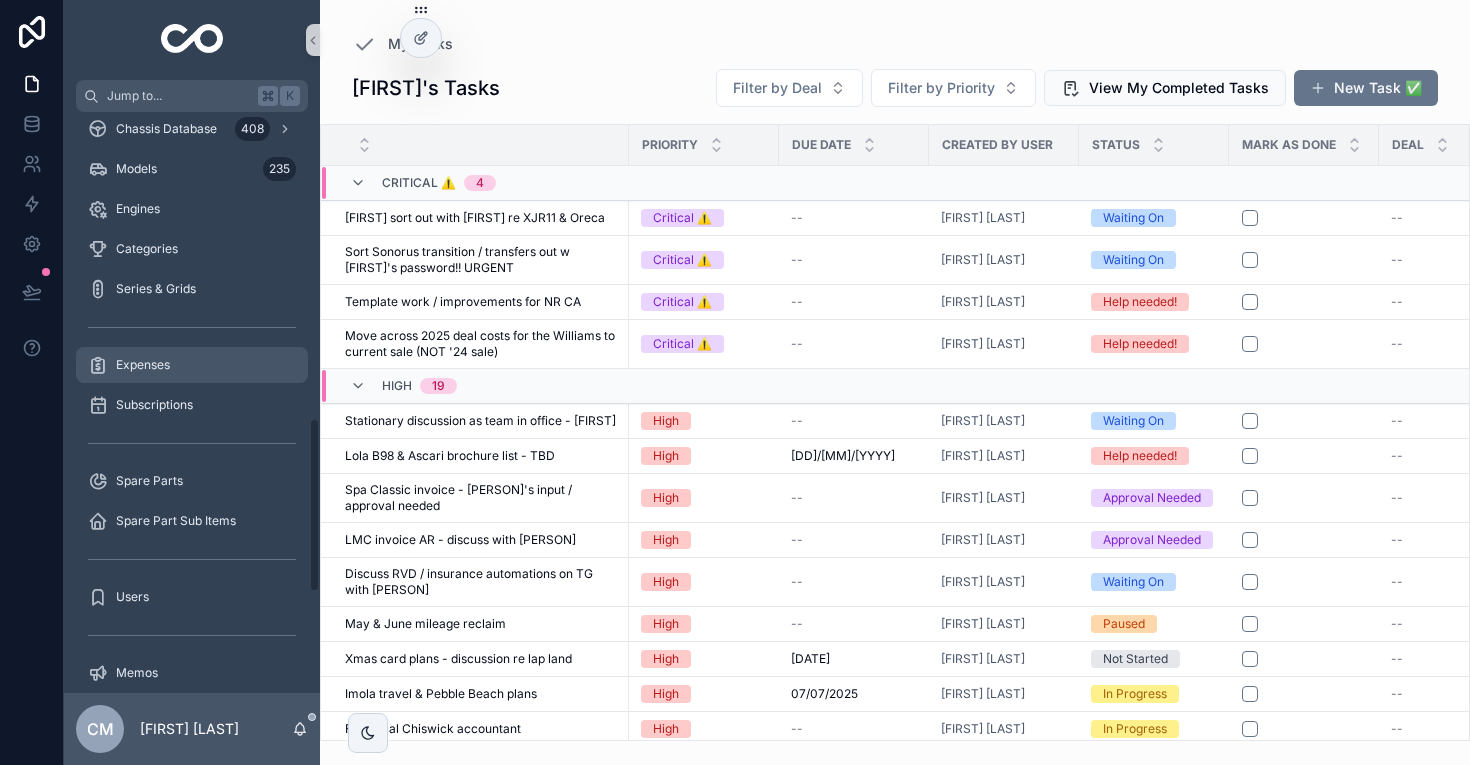 click on "Expenses" at bounding box center [192, 365] 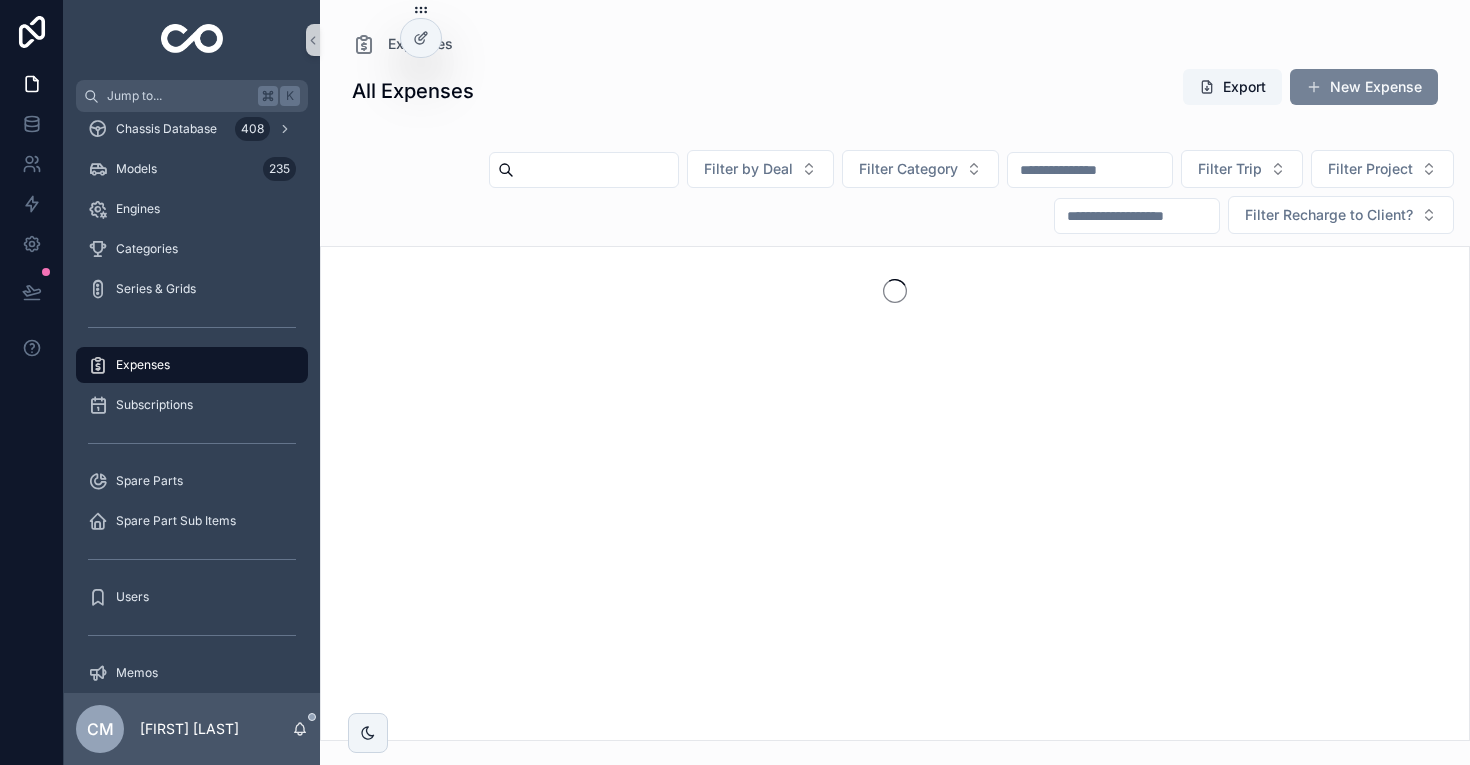 click on "New Expense" at bounding box center (1364, 87) 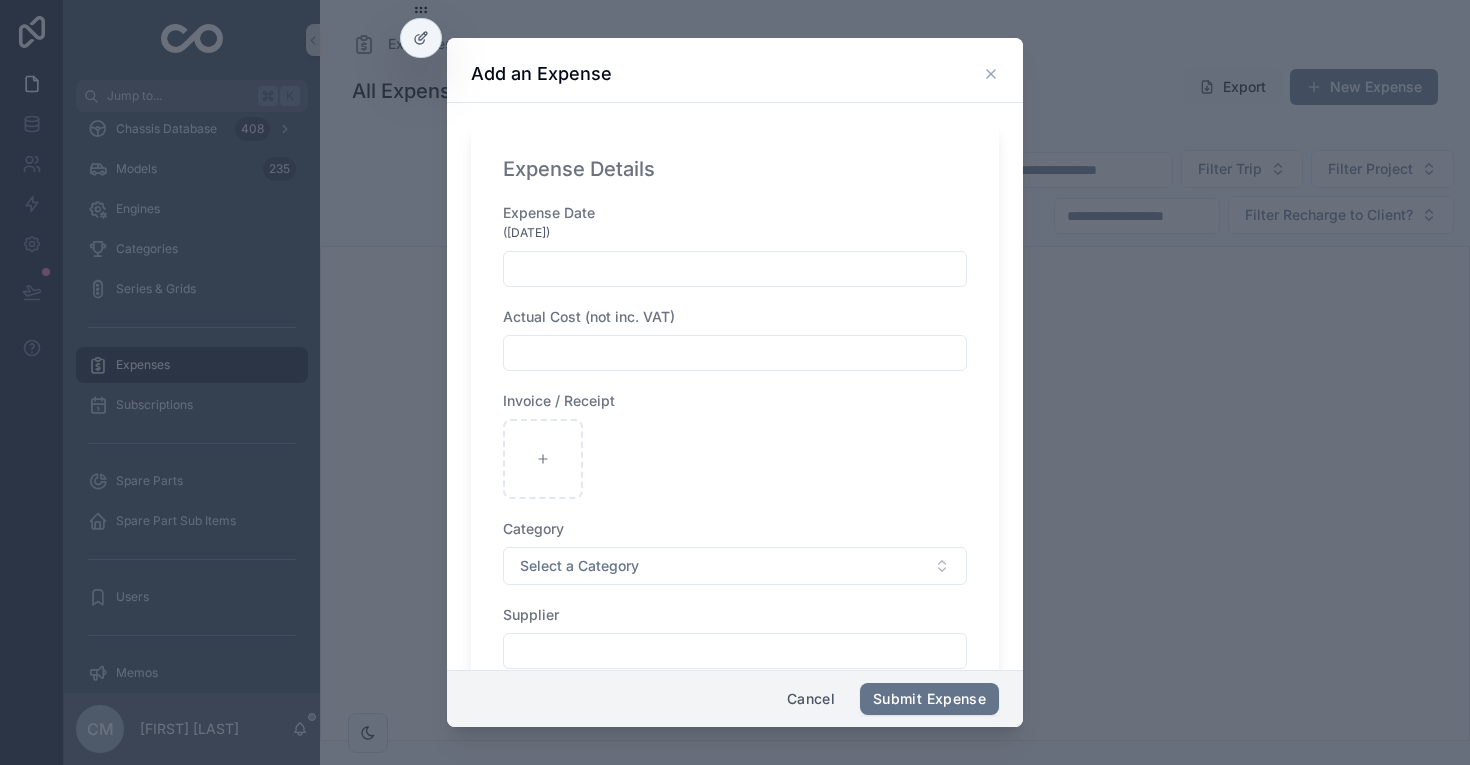 click at bounding box center [735, 269] 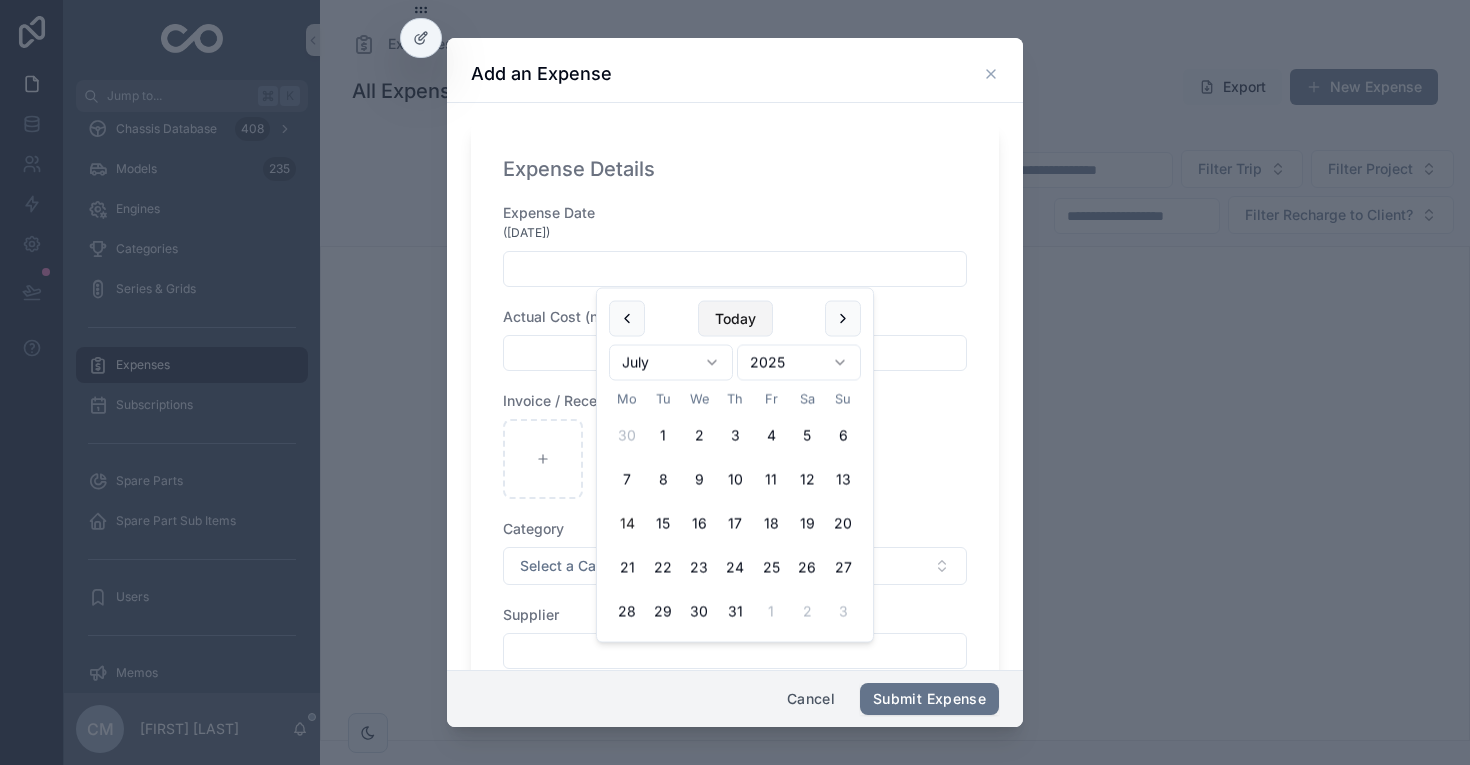 click on "Today" at bounding box center [735, 319] 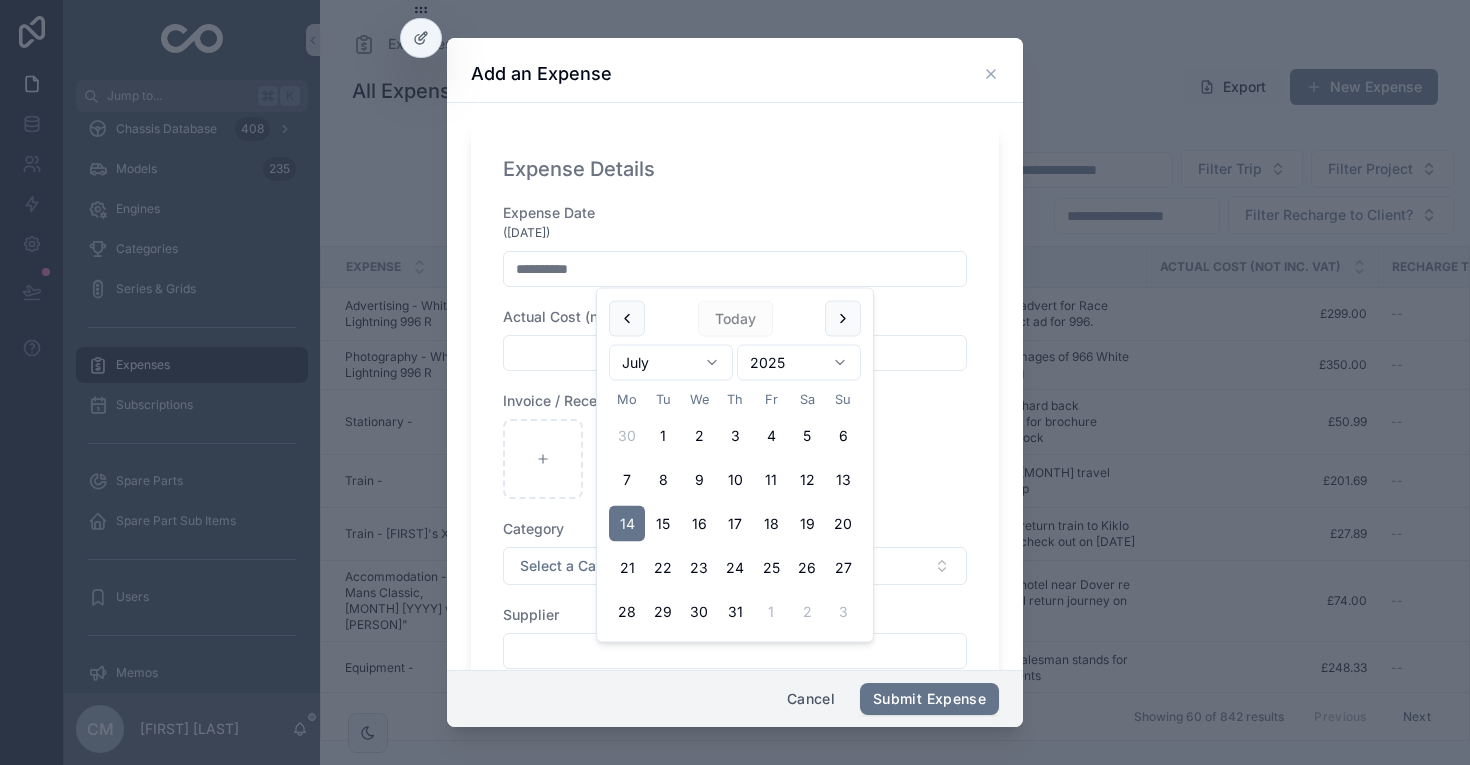 type on "**********" 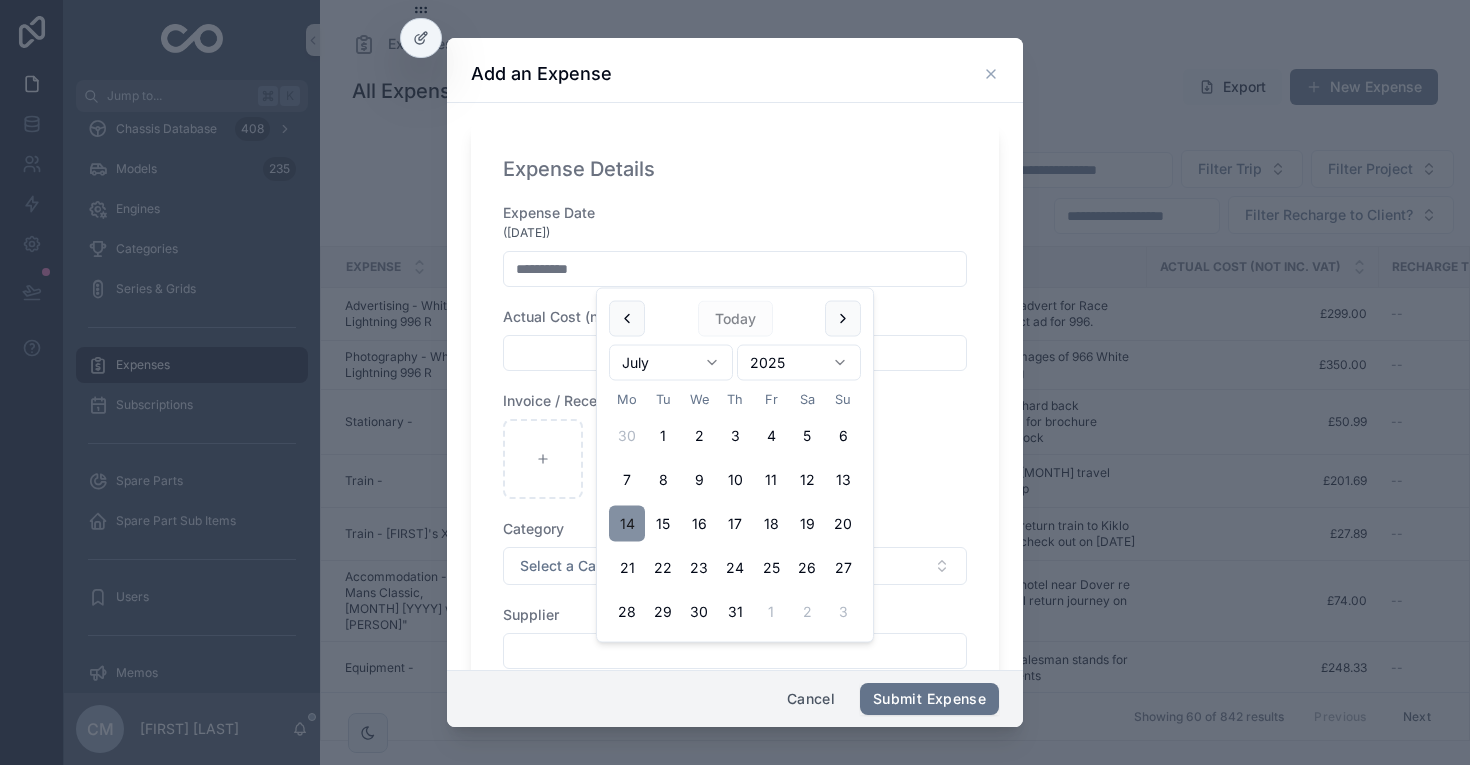 click on "14" at bounding box center (627, 524) 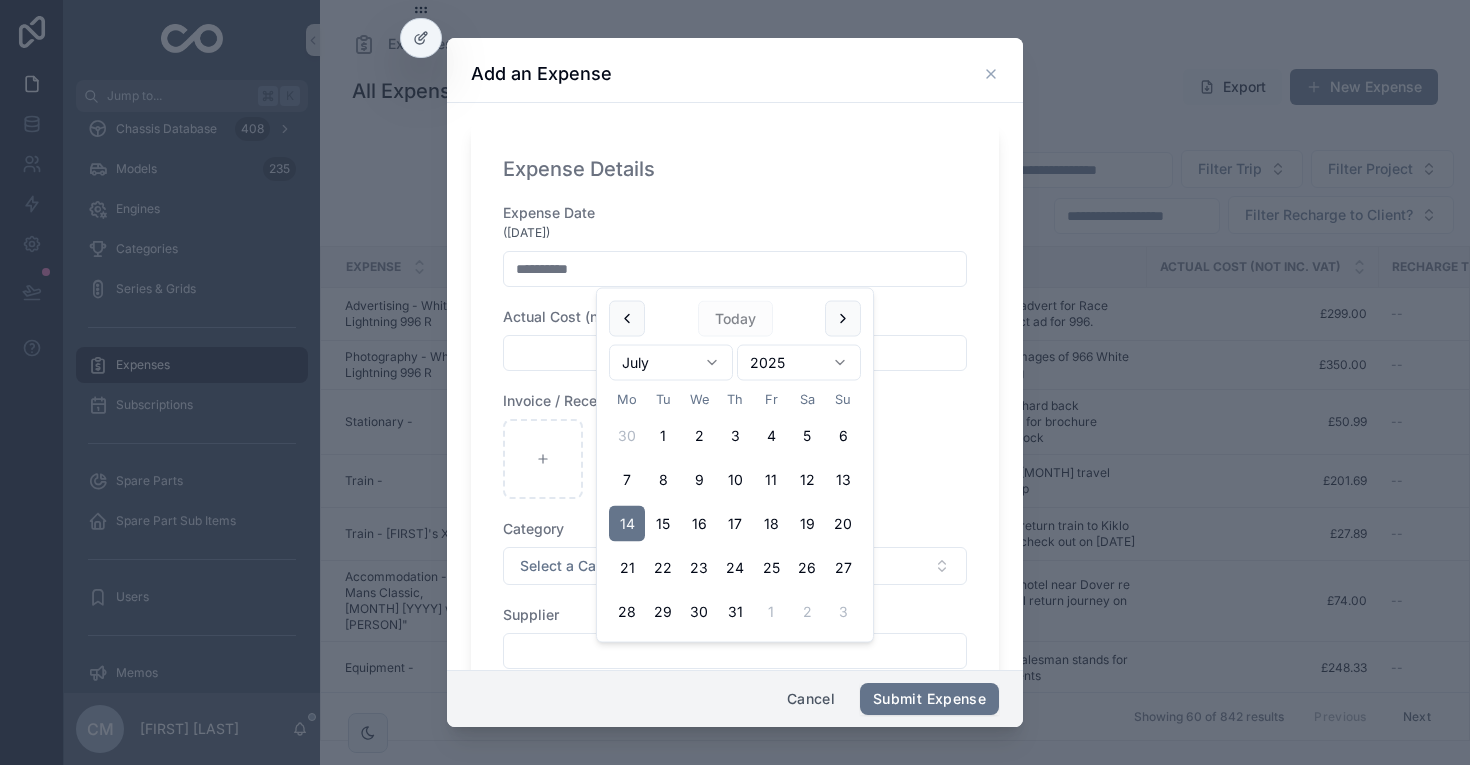 click at bounding box center (735, 353) 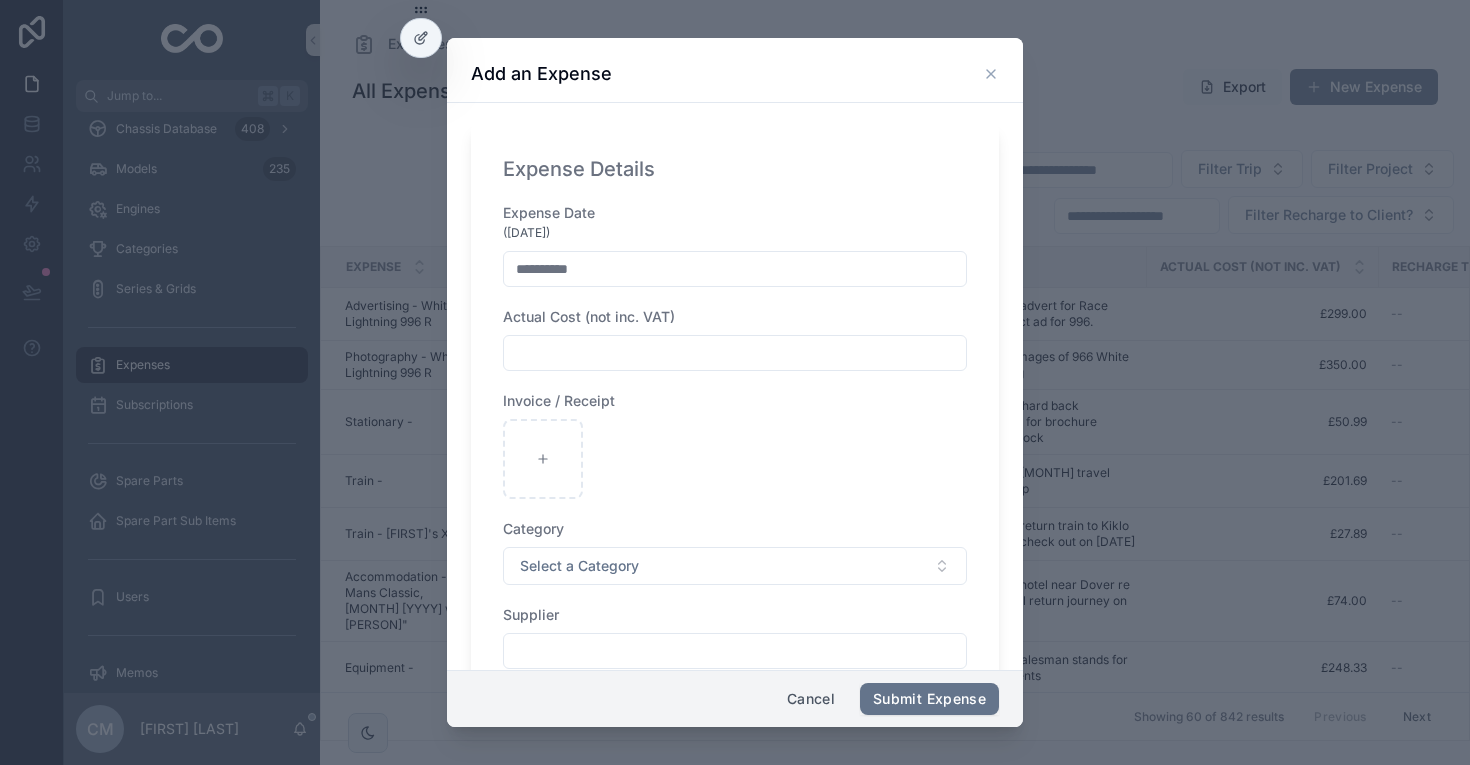 click at bounding box center (735, 353) 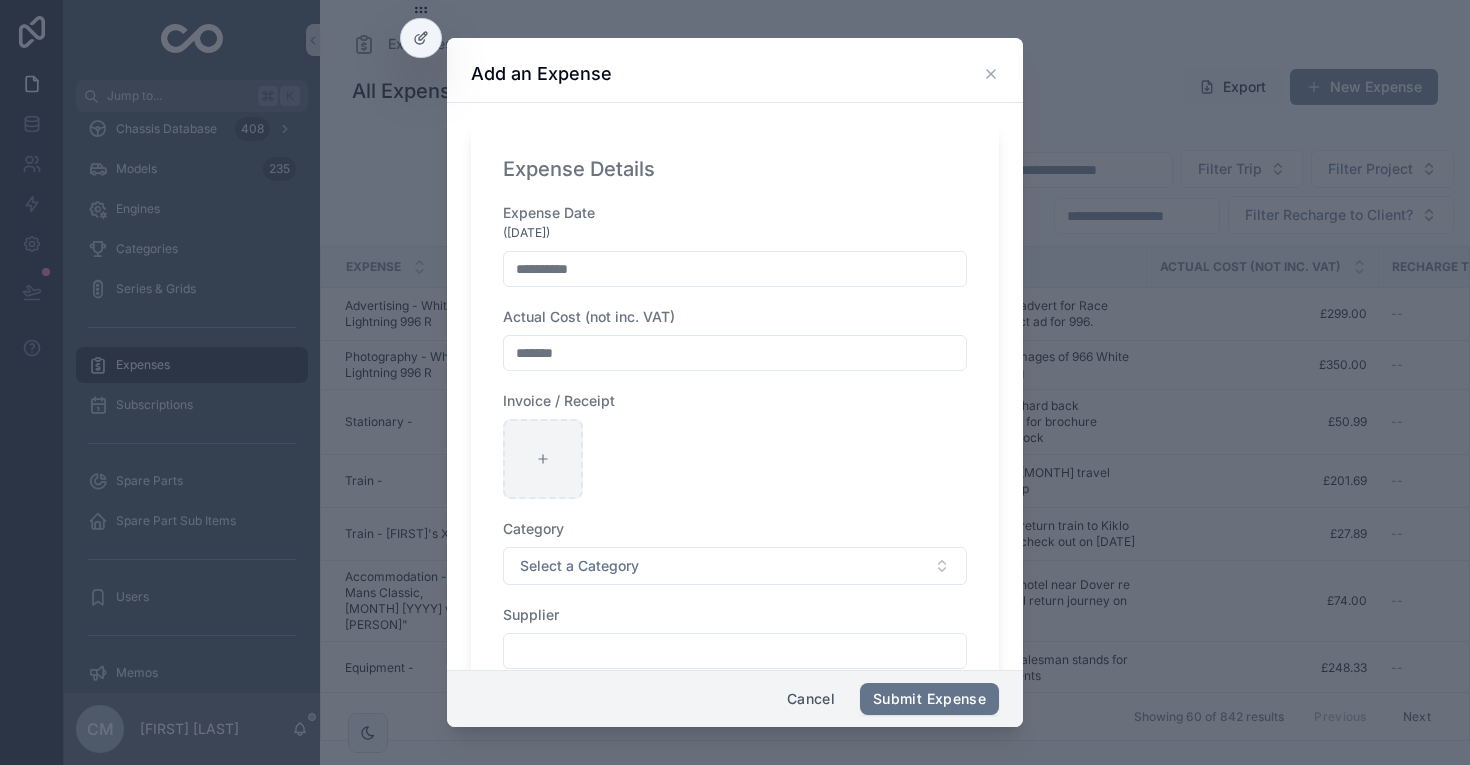type on "*******" 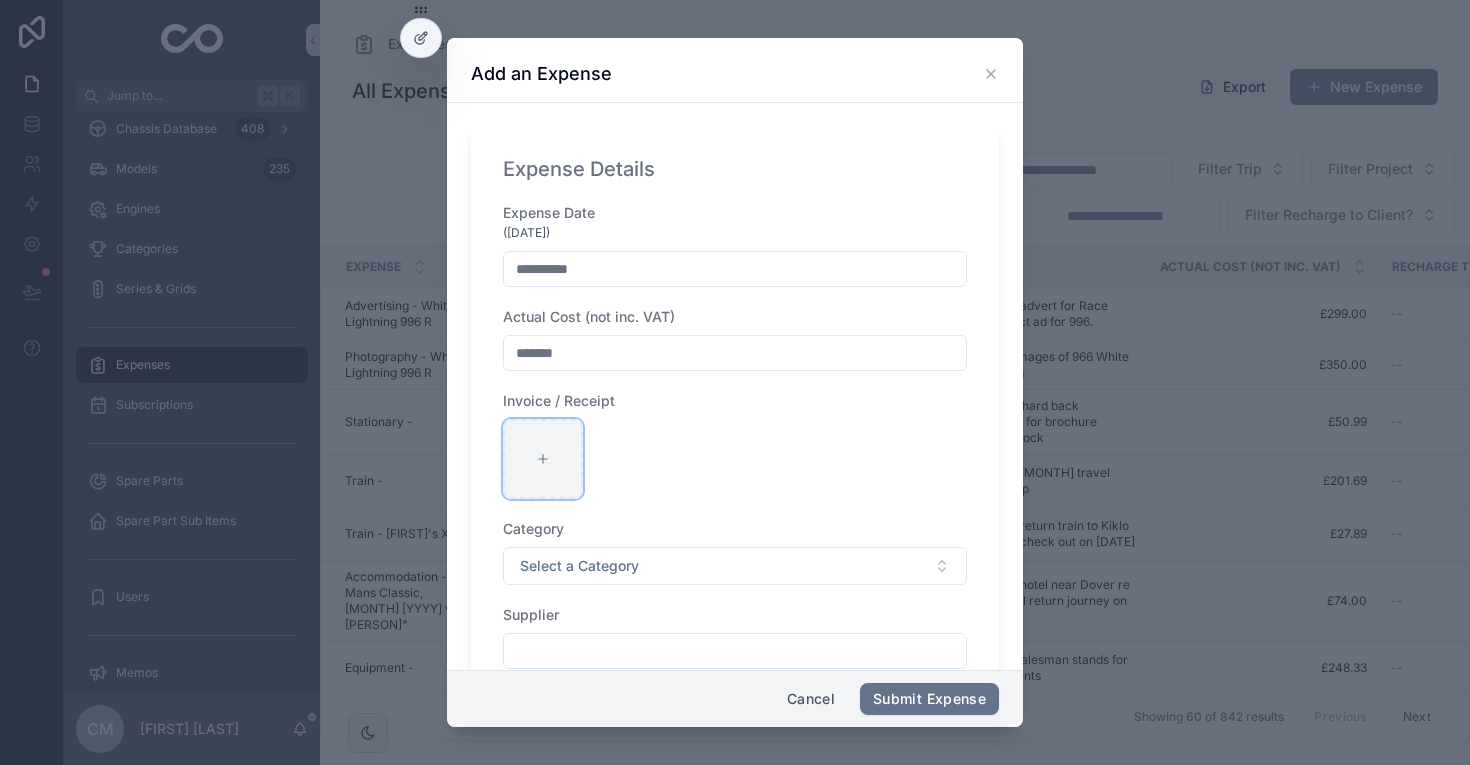 click at bounding box center [543, 459] 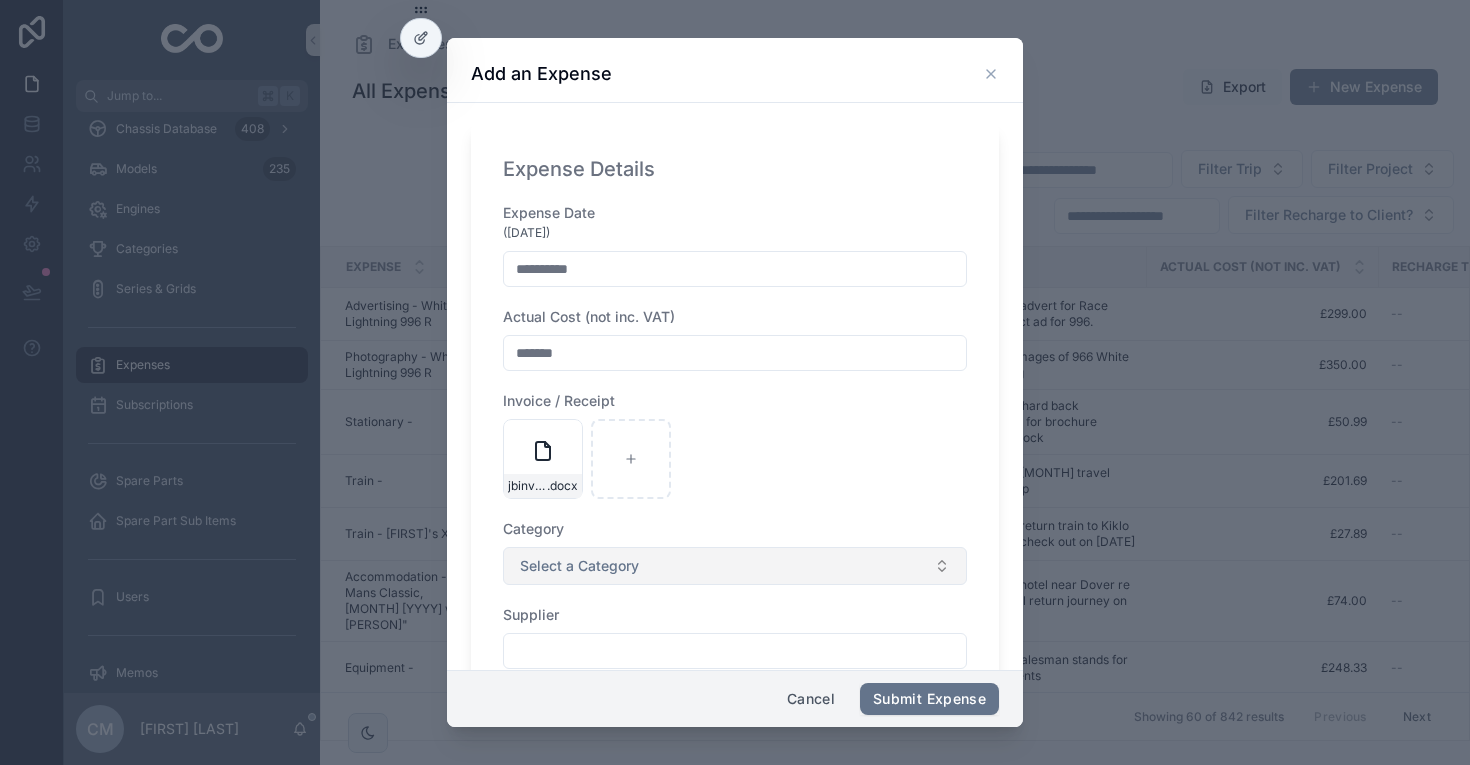 click on "Select a Category" at bounding box center (735, 566) 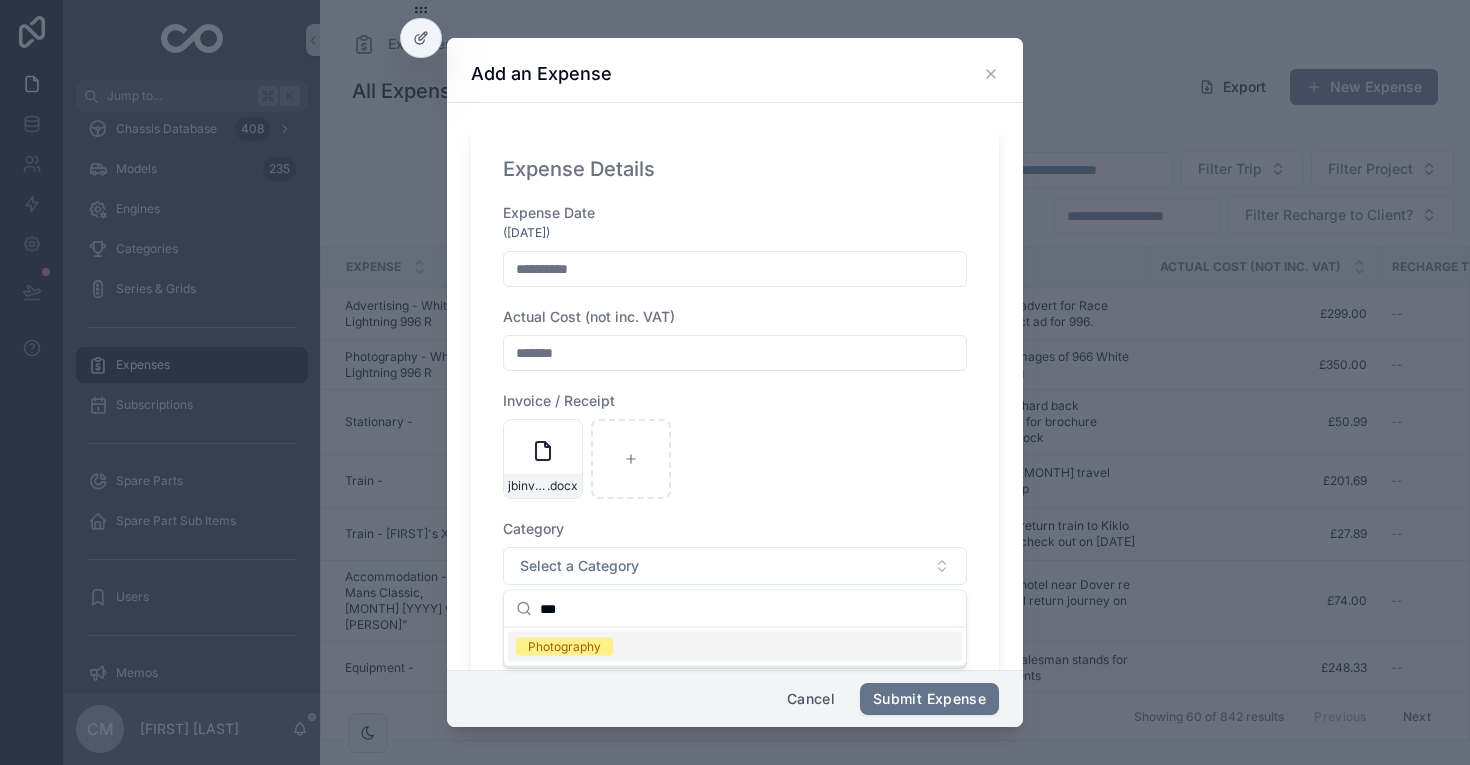 type on "***" 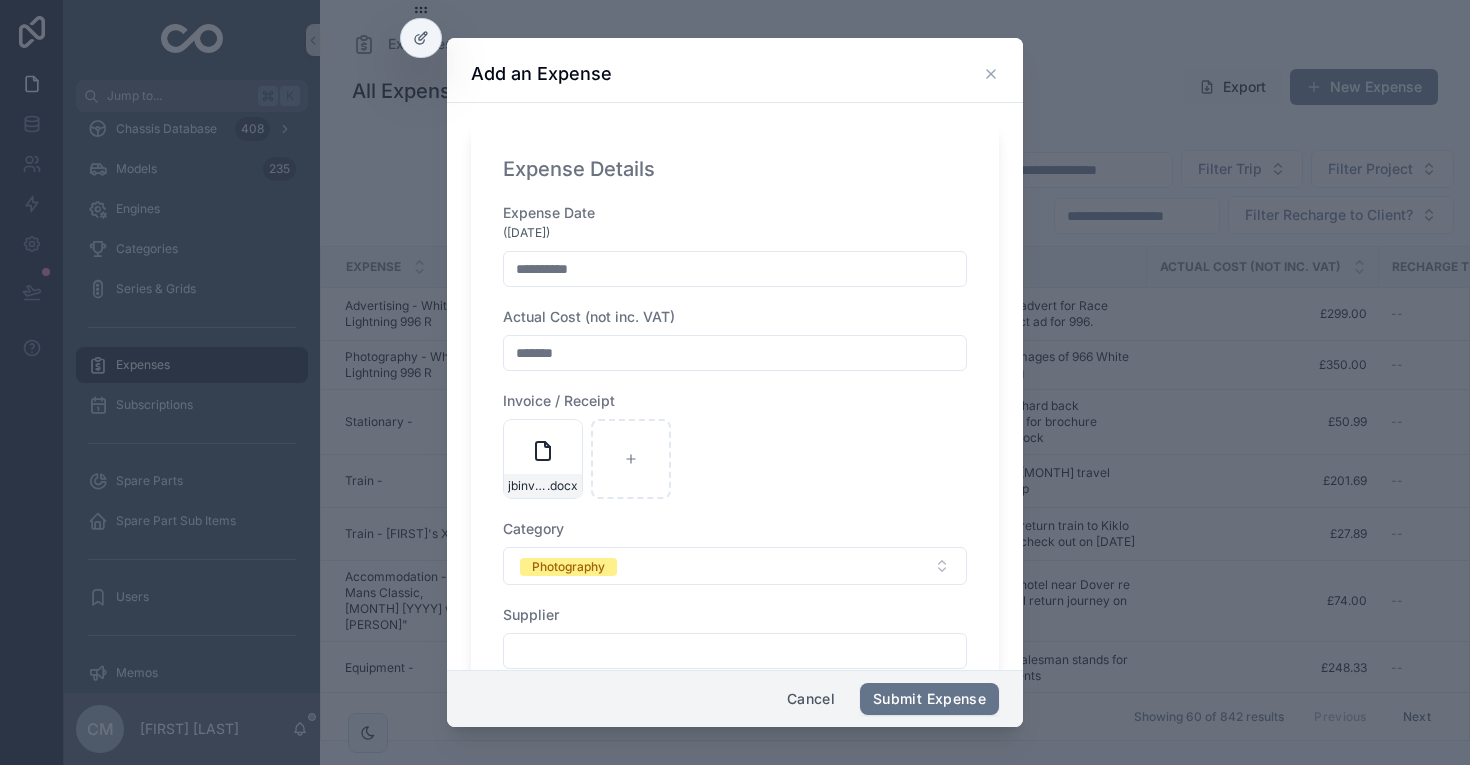 click on "**********" at bounding box center (735, 694) 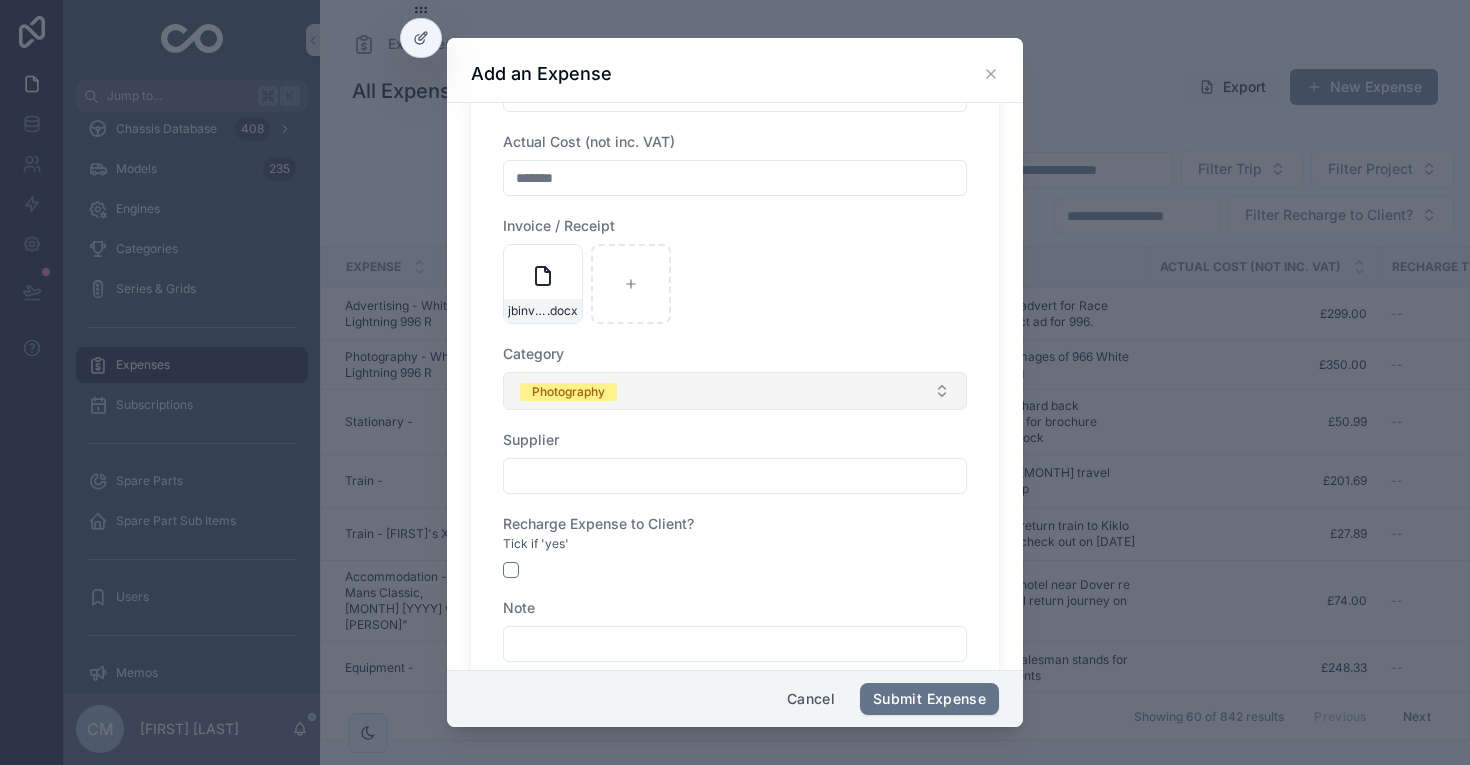 click on "Photography" at bounding box center [568, 392] 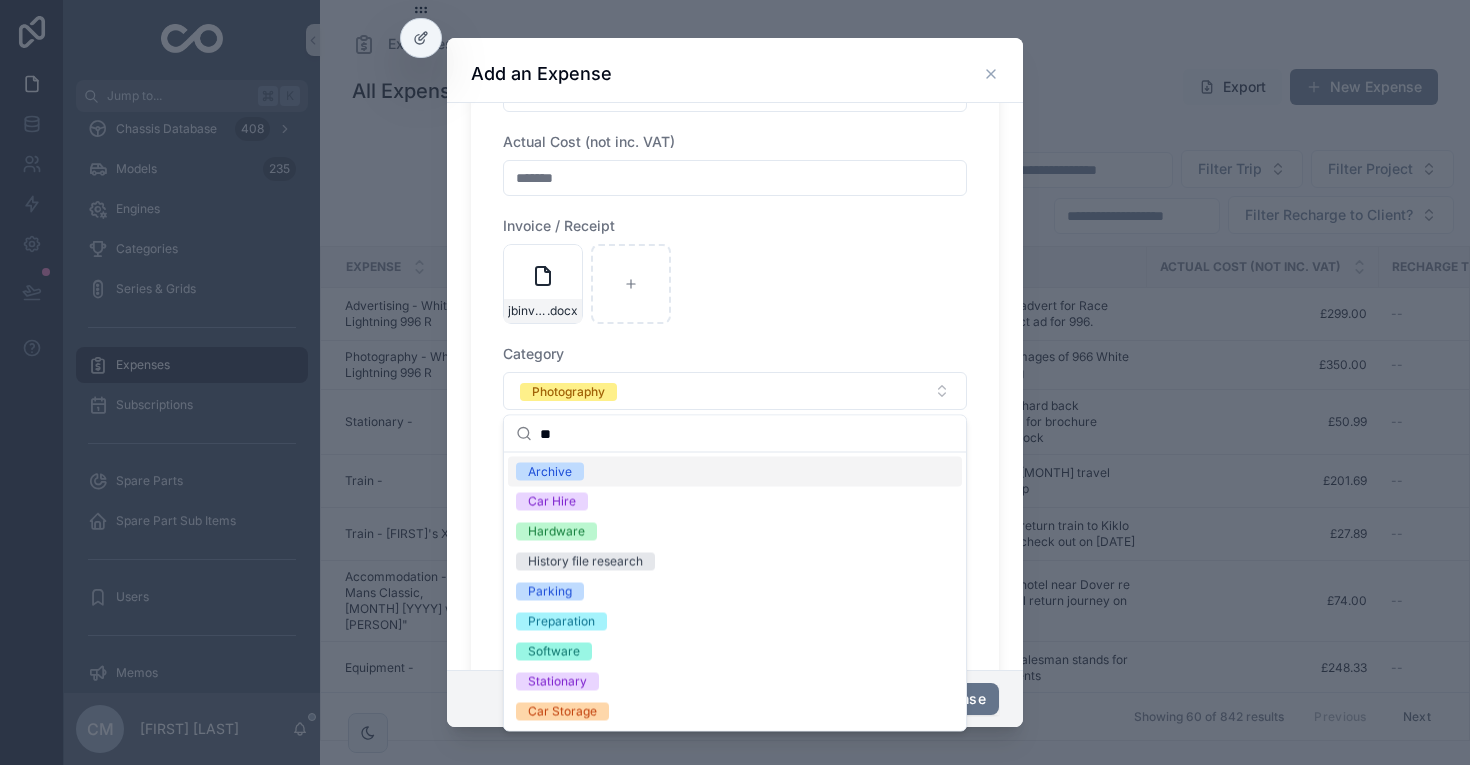 type on "**" 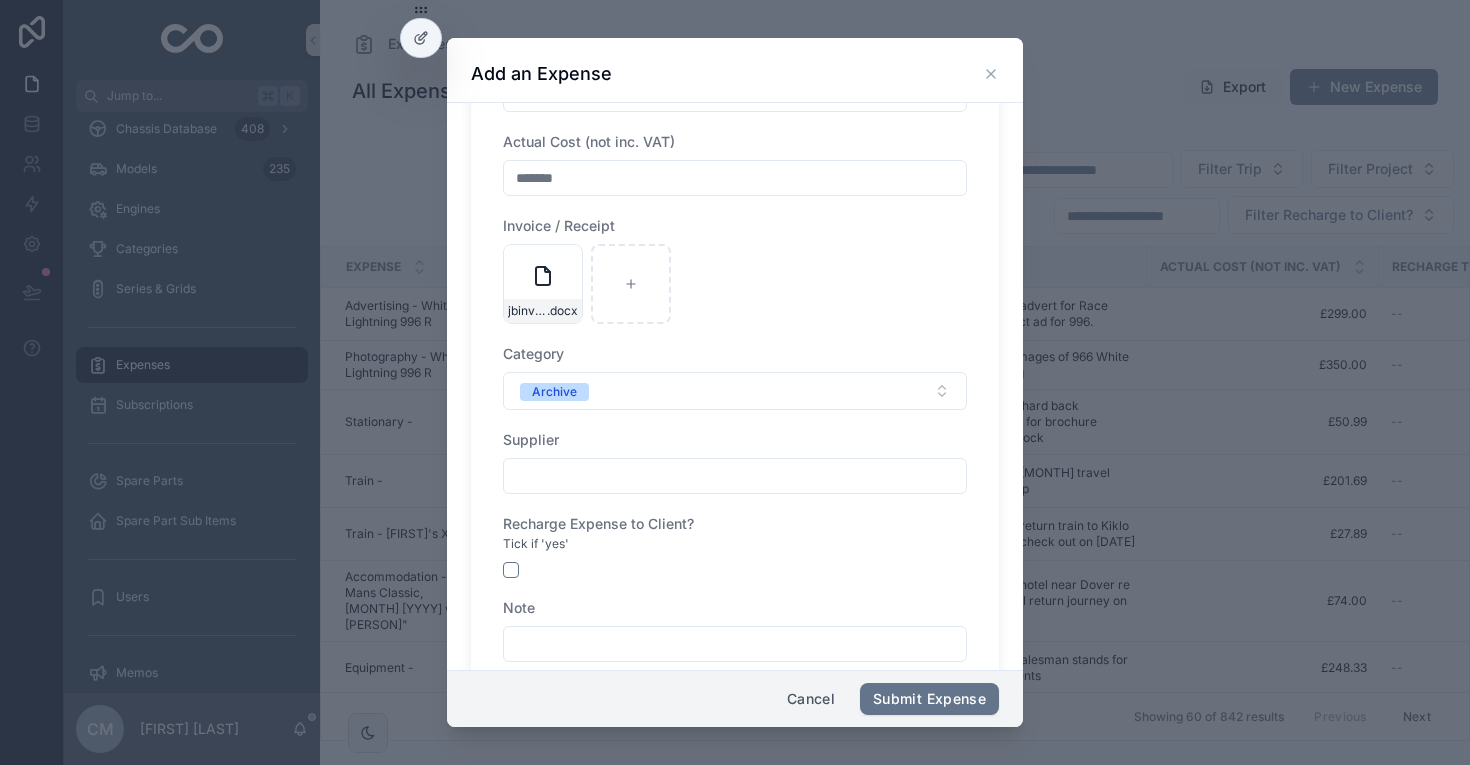 click on "**********" at bounding box center (735, 519) 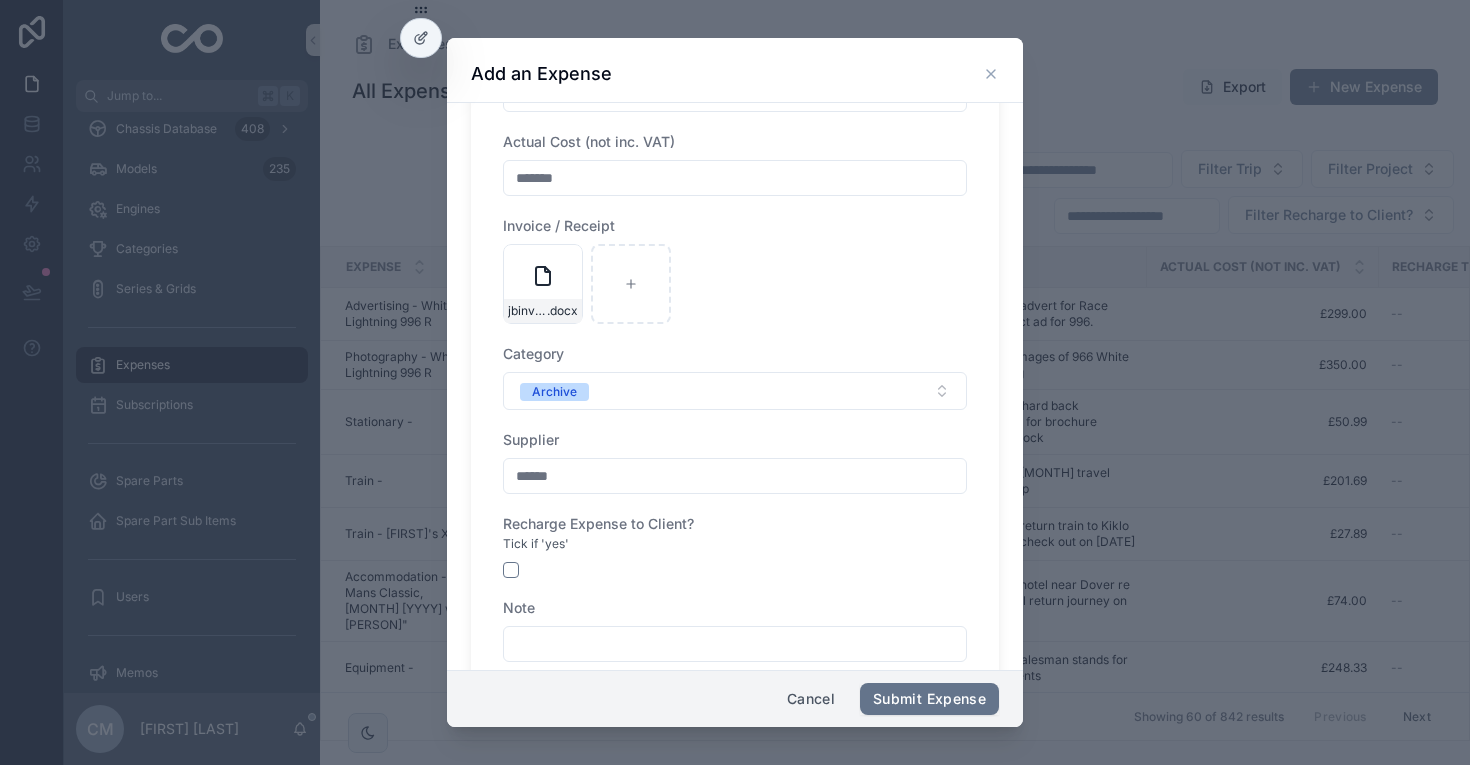 type on "**********" 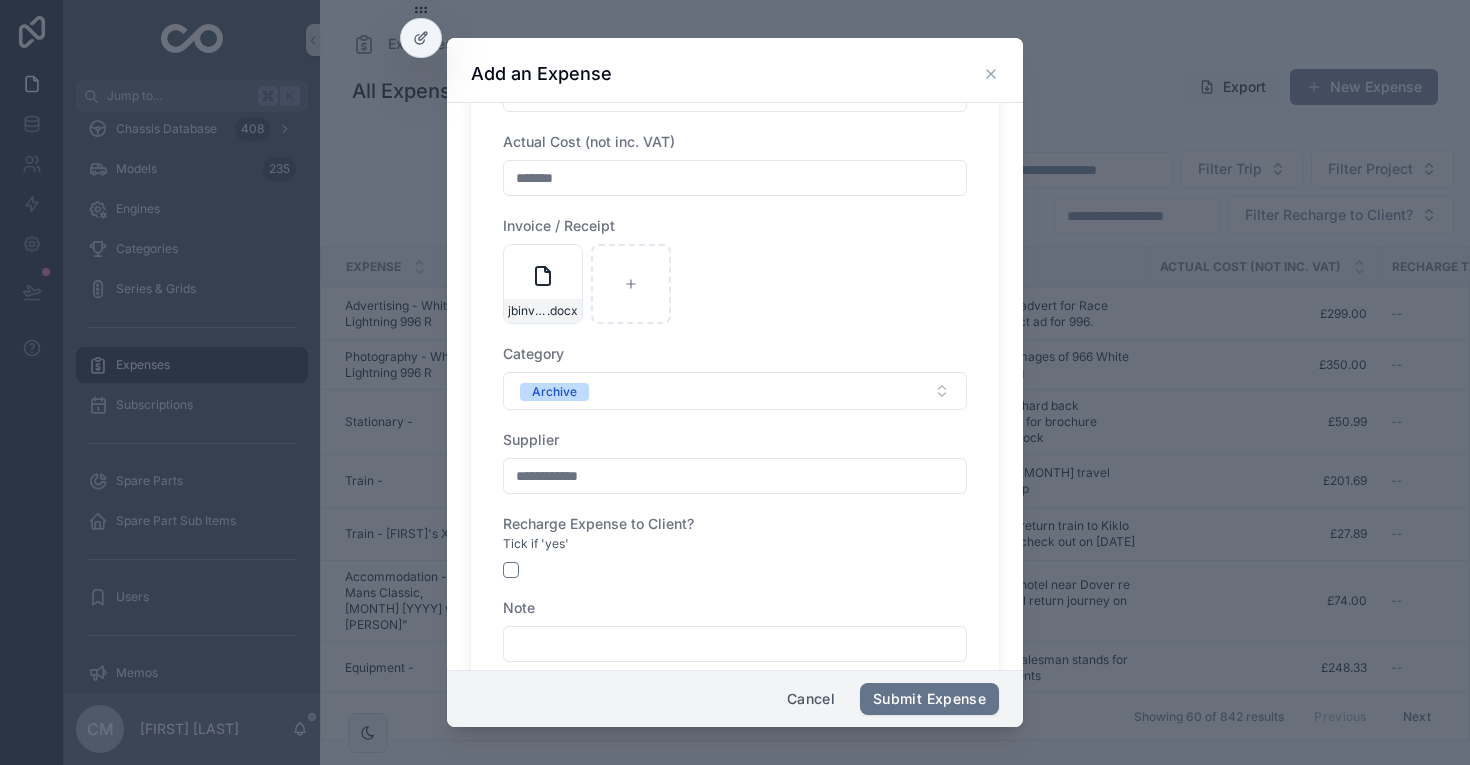 click at bounding box center (735, 644) 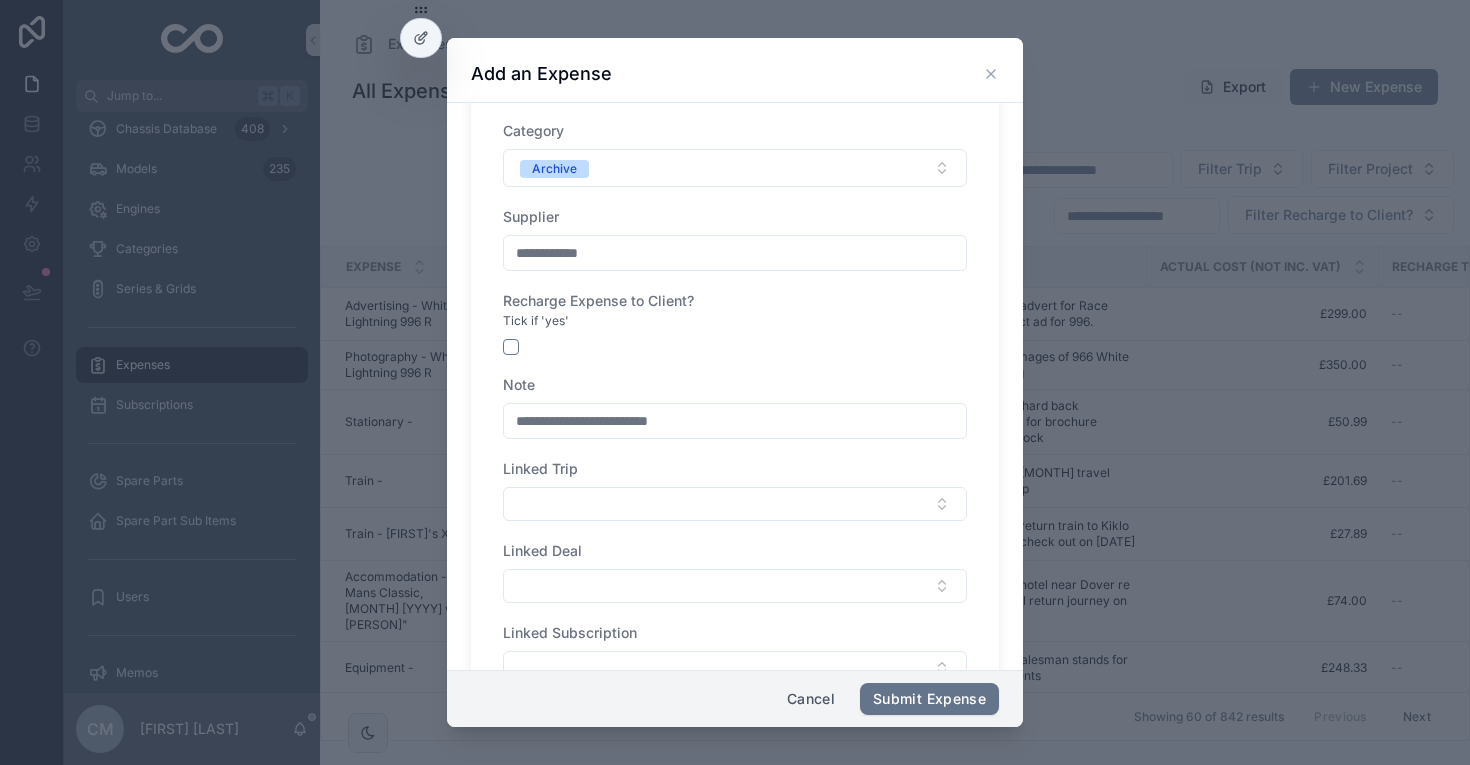 scroll, scrollTop: 571, scrollLeft: 0, axis: vertical 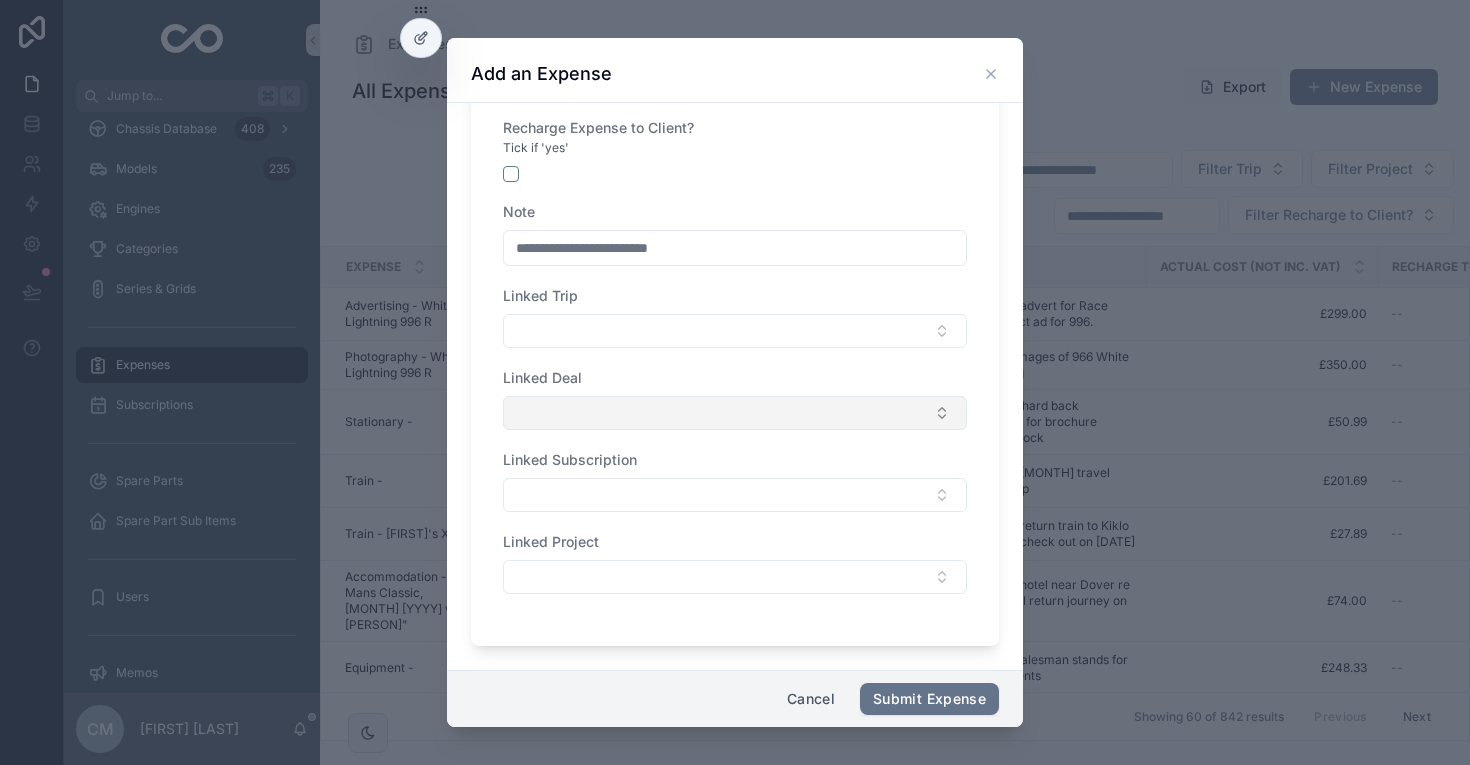 type on "**********" 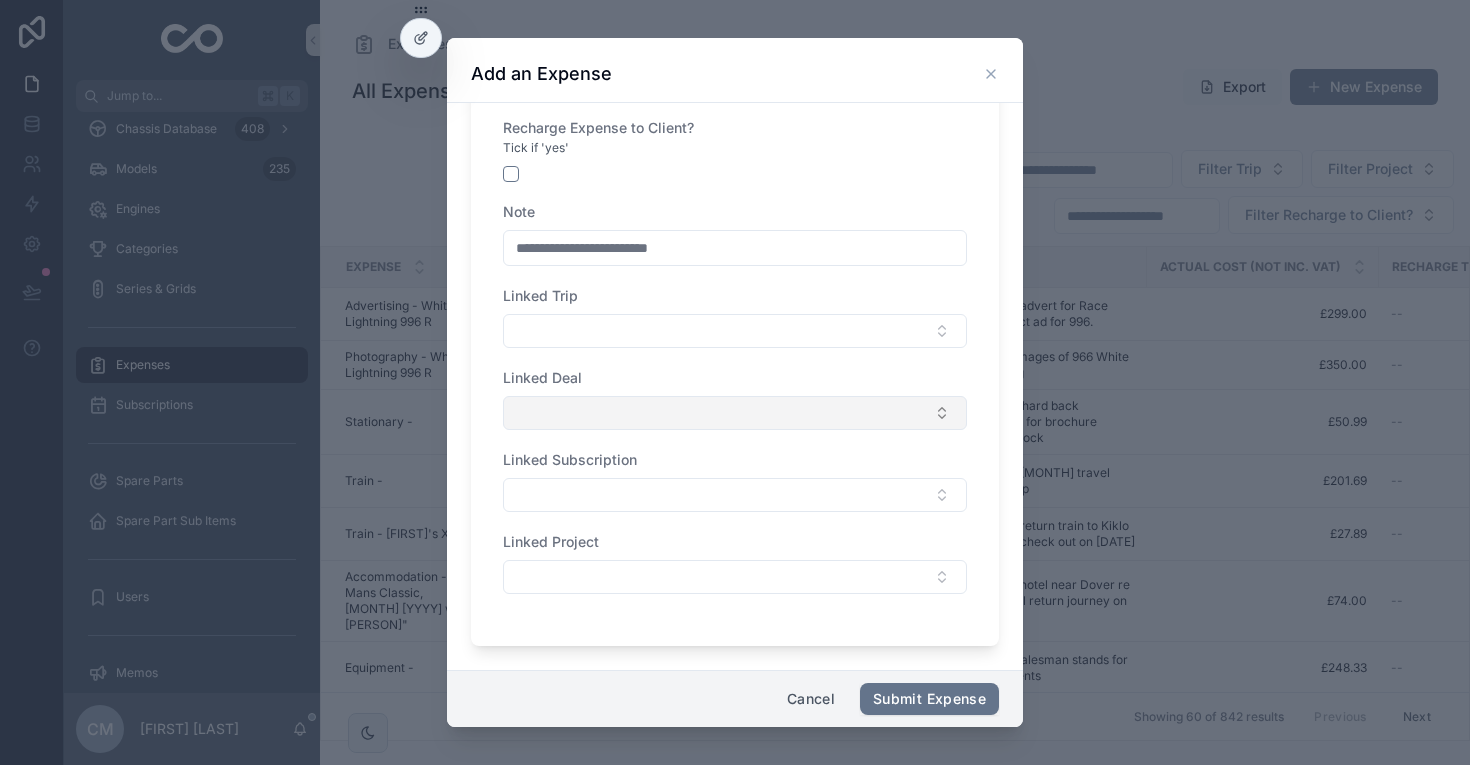 click at bounding box center (735, 413) 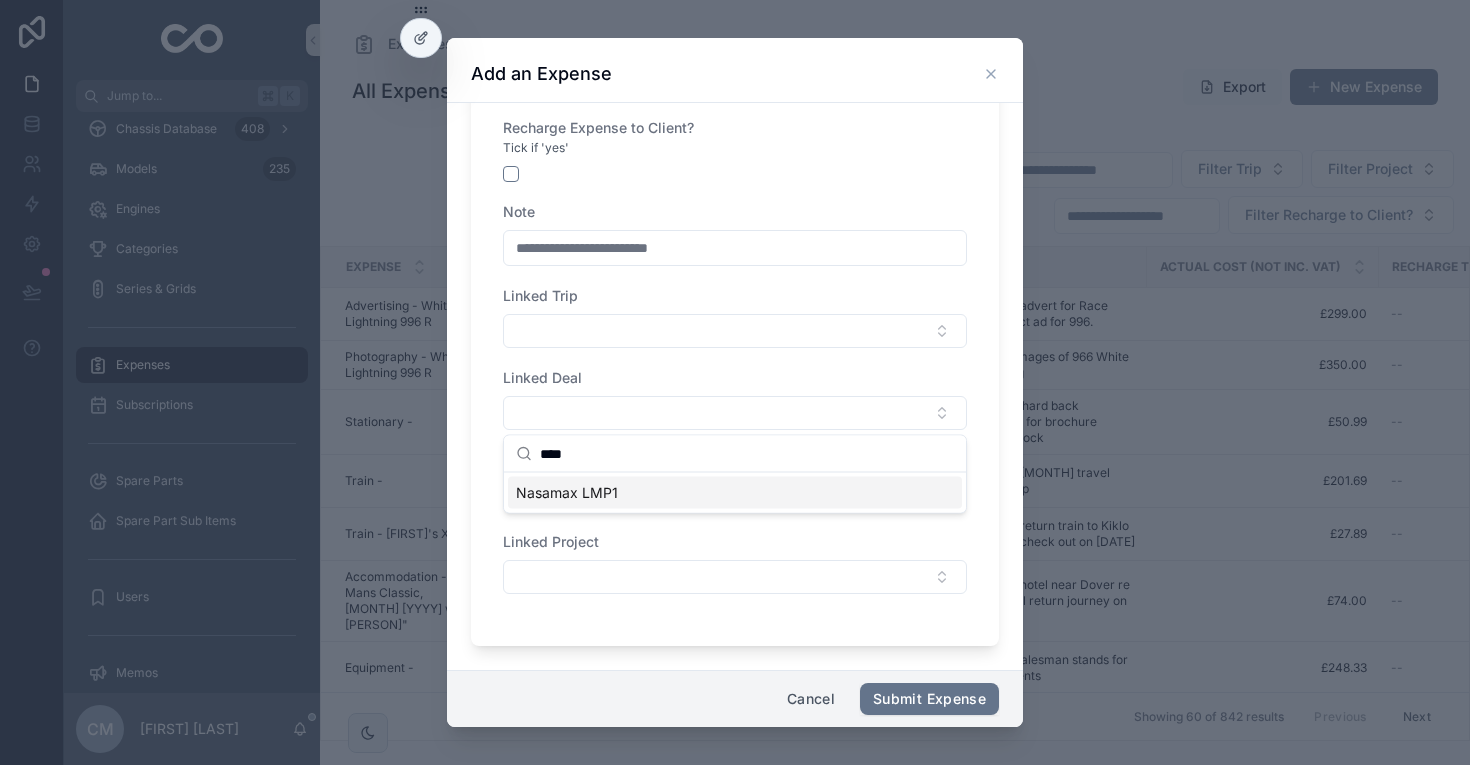 type on "****" 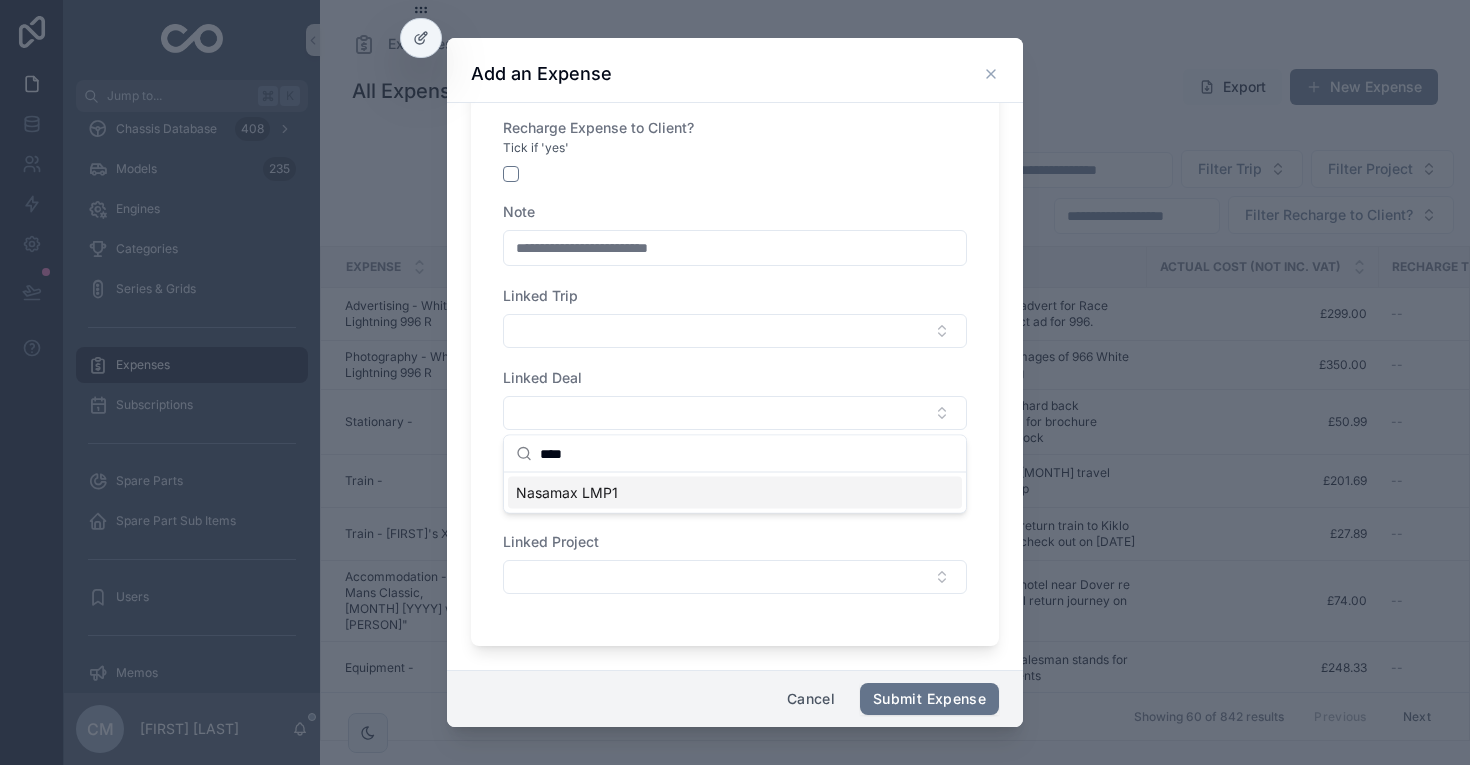 click on "Nasamax LMP1" at bounding box center [567, 493] 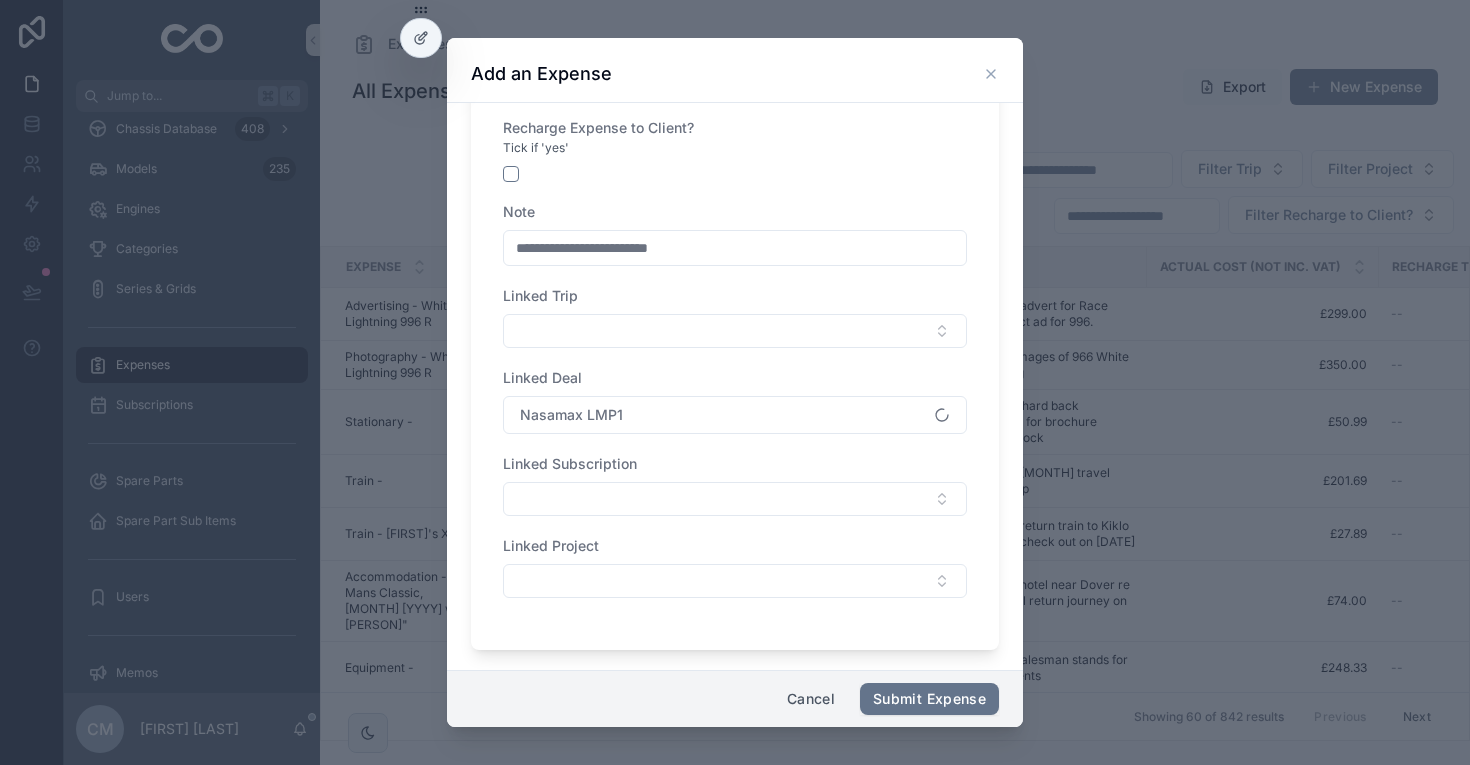 click on "Linked Project" at bounding box center (735, 546) 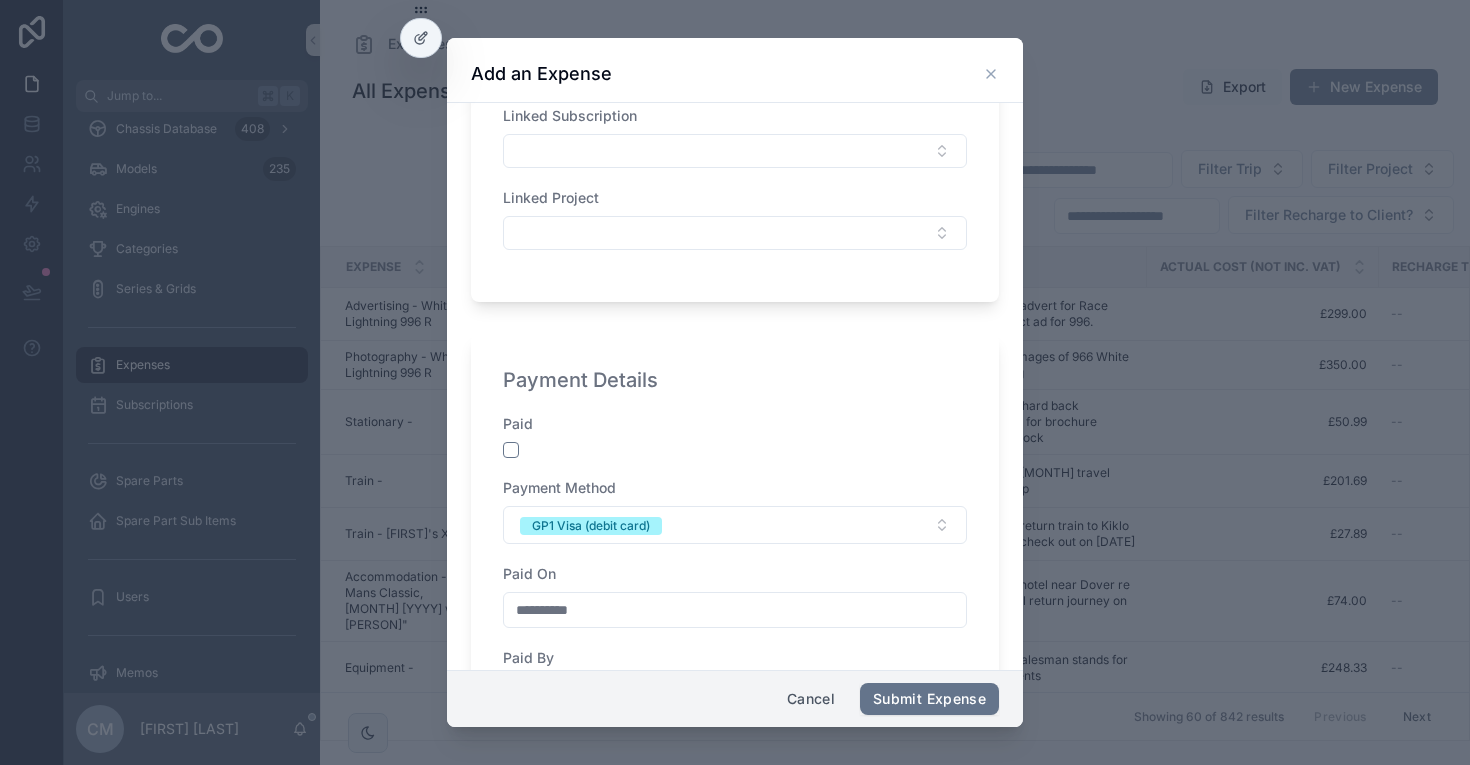 scroll, scrollTop: 926, scrollLeft: 0, axis: vertical 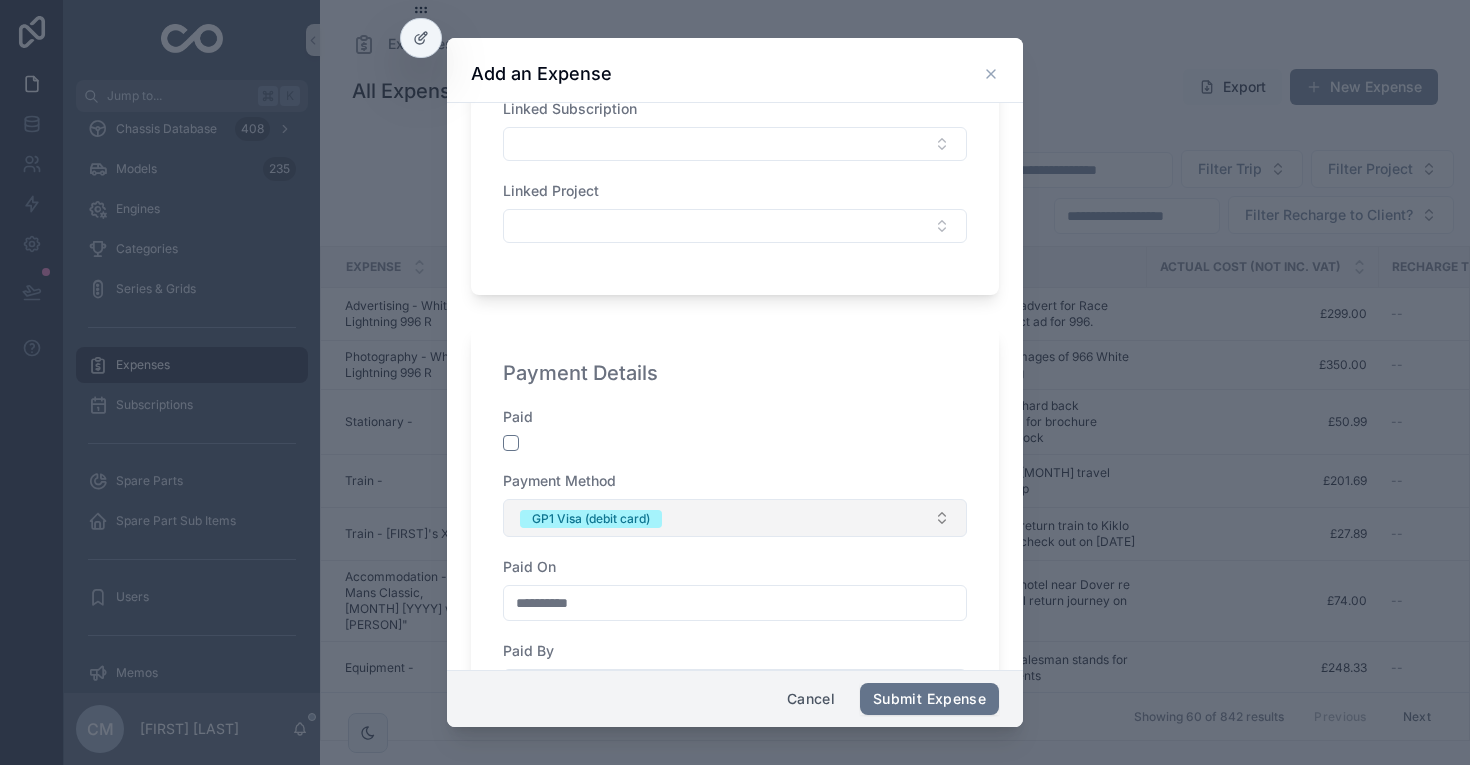 click on "GP1 Visa (debit card)" at bounding box center (591, 519) 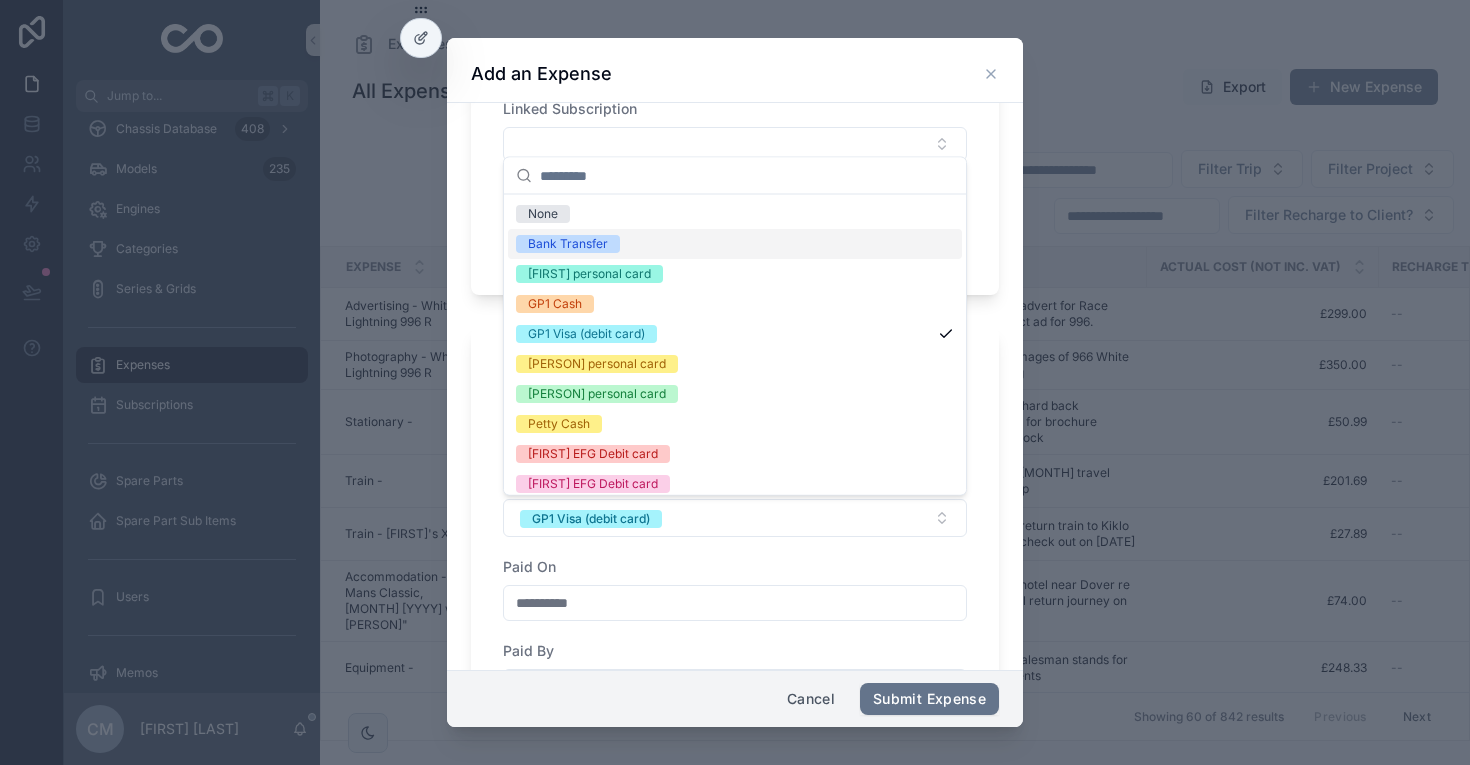 click on "Bank Transfer" at bounding box center [568, 244] 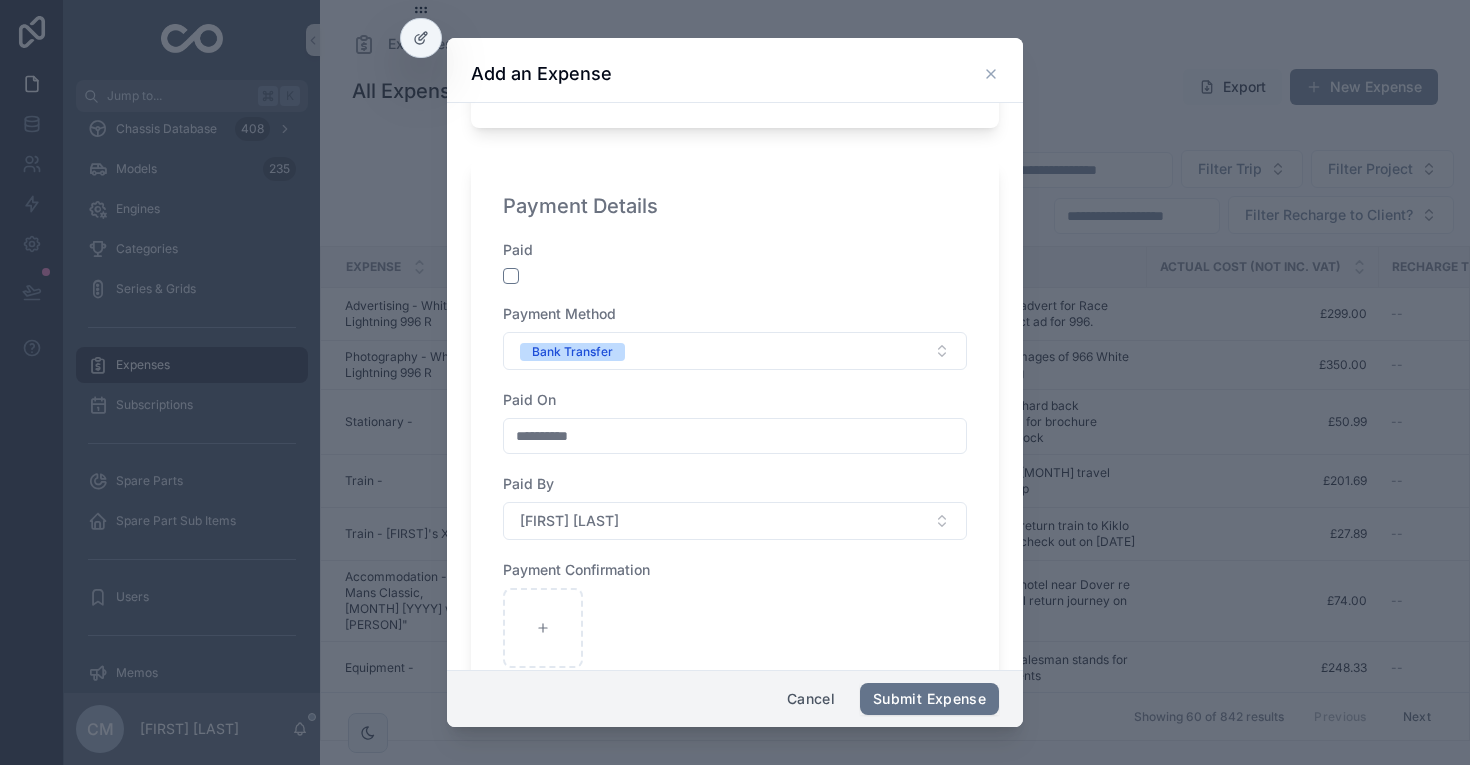 scroll, scrollTop: 1095, scrollLeft: 0, axis: vertical 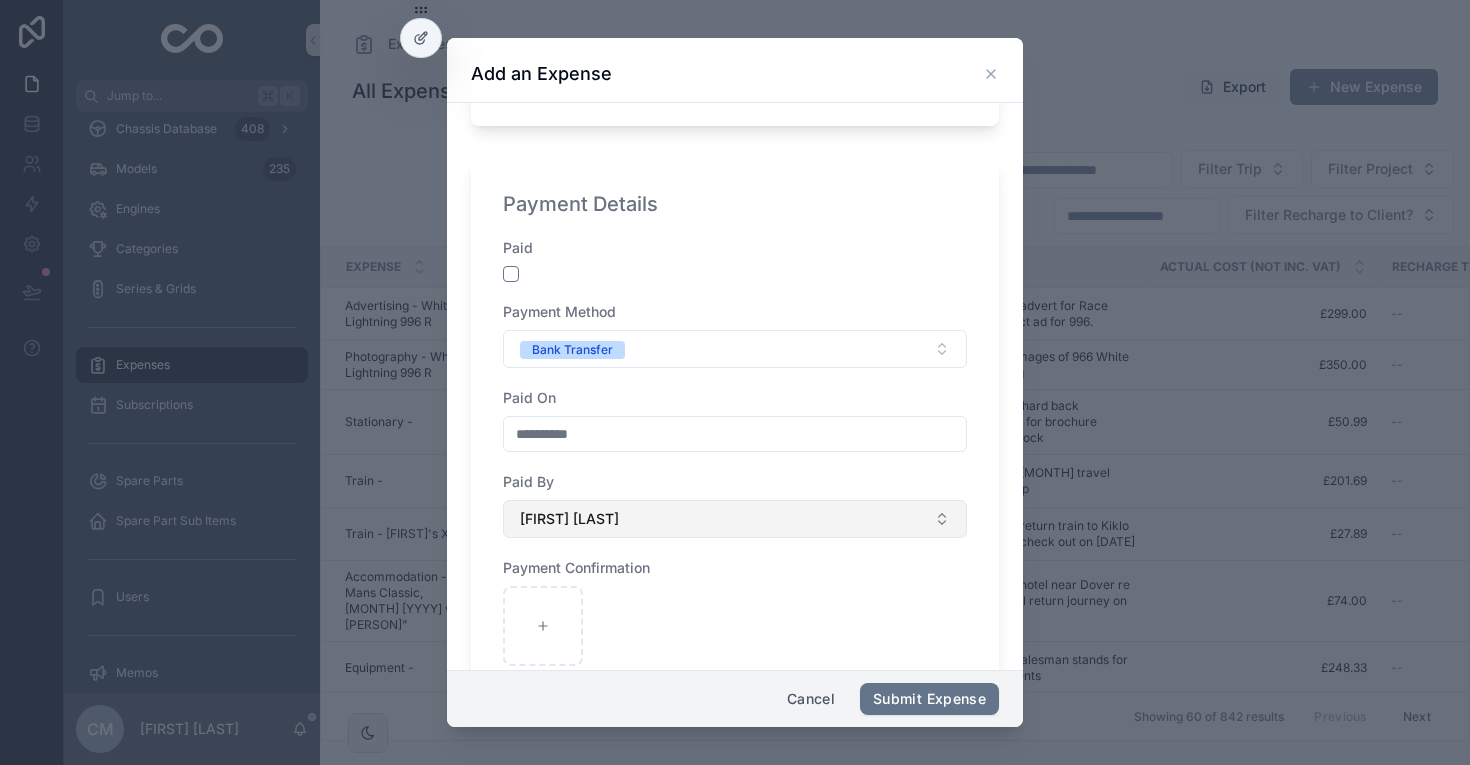 click on "[FIRST] [LAST]" at bounding box center [569, 519] 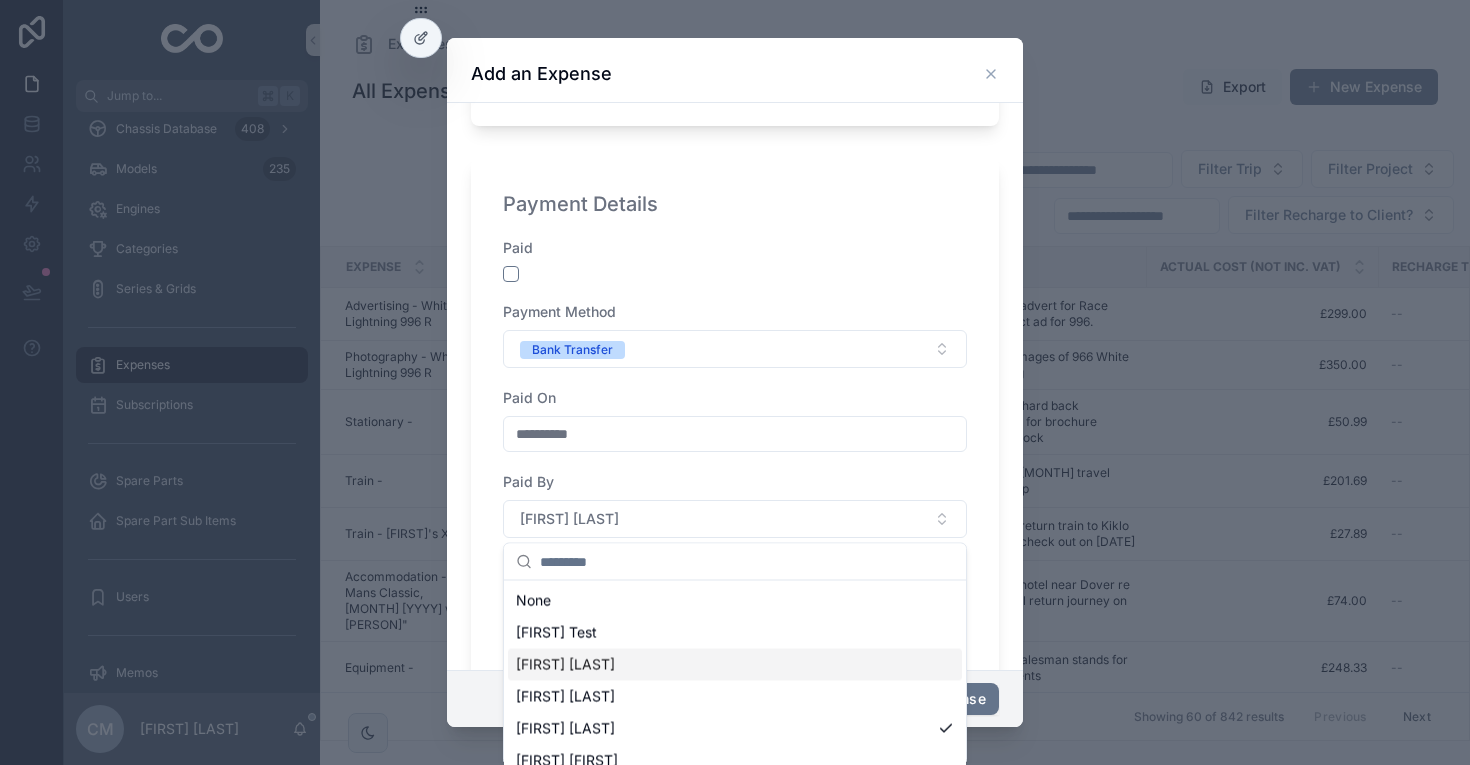 click on "[FIRST] [LAST]" at bounding box center [565, 665] 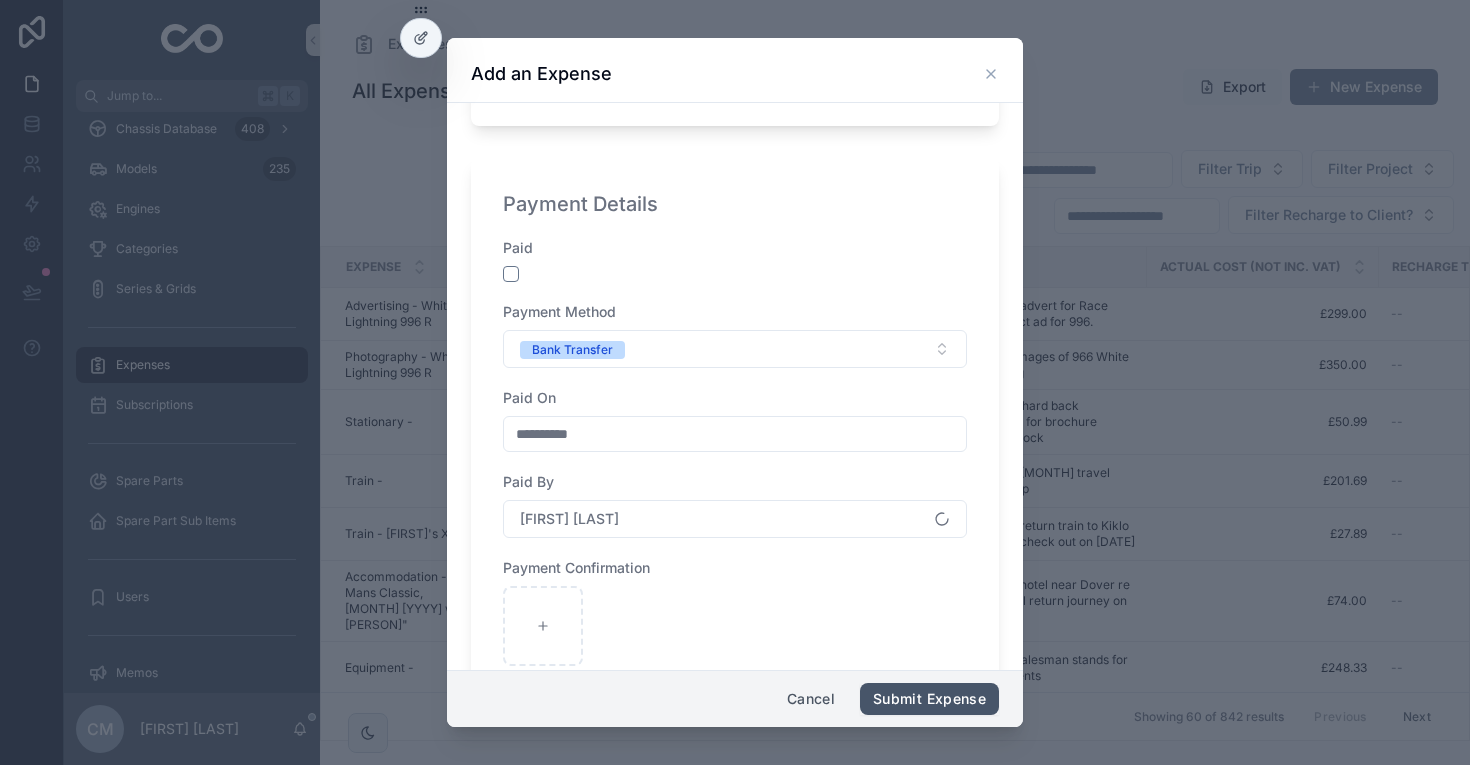 click on "Submit Expense" at bounding box center (929, 699) 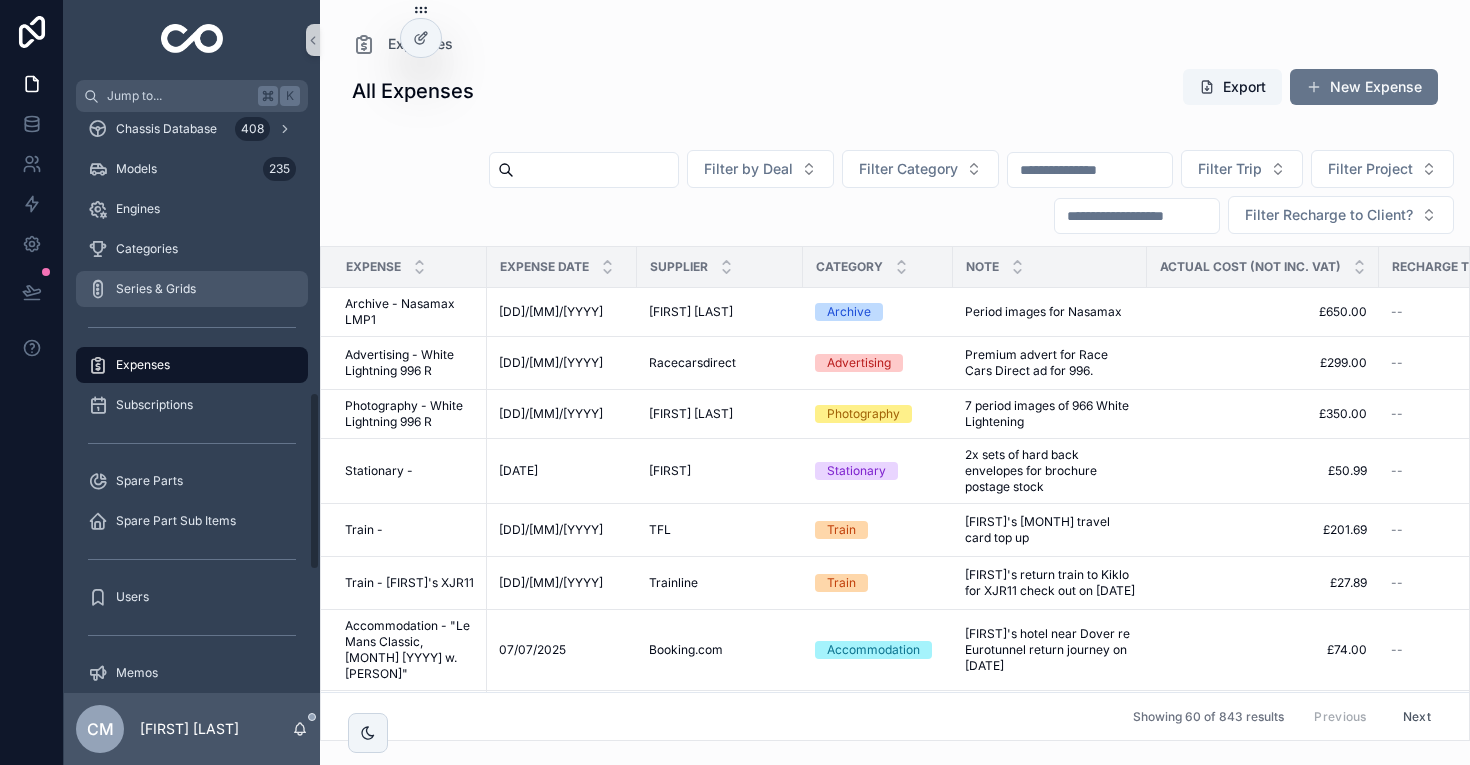 scroll, scrollTop: 0, scrollLeft: 0, axis: both 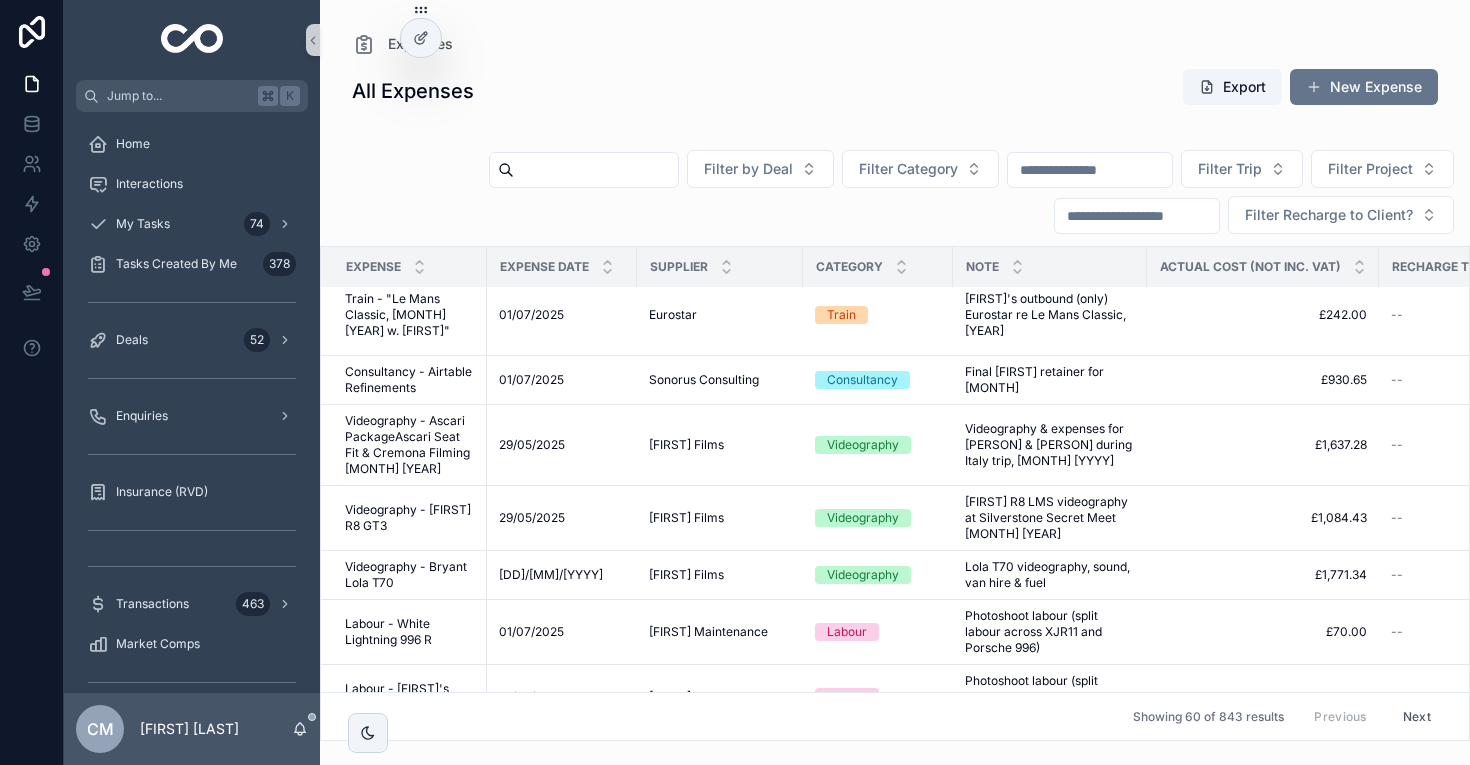 click at bounding box center (596, 170) 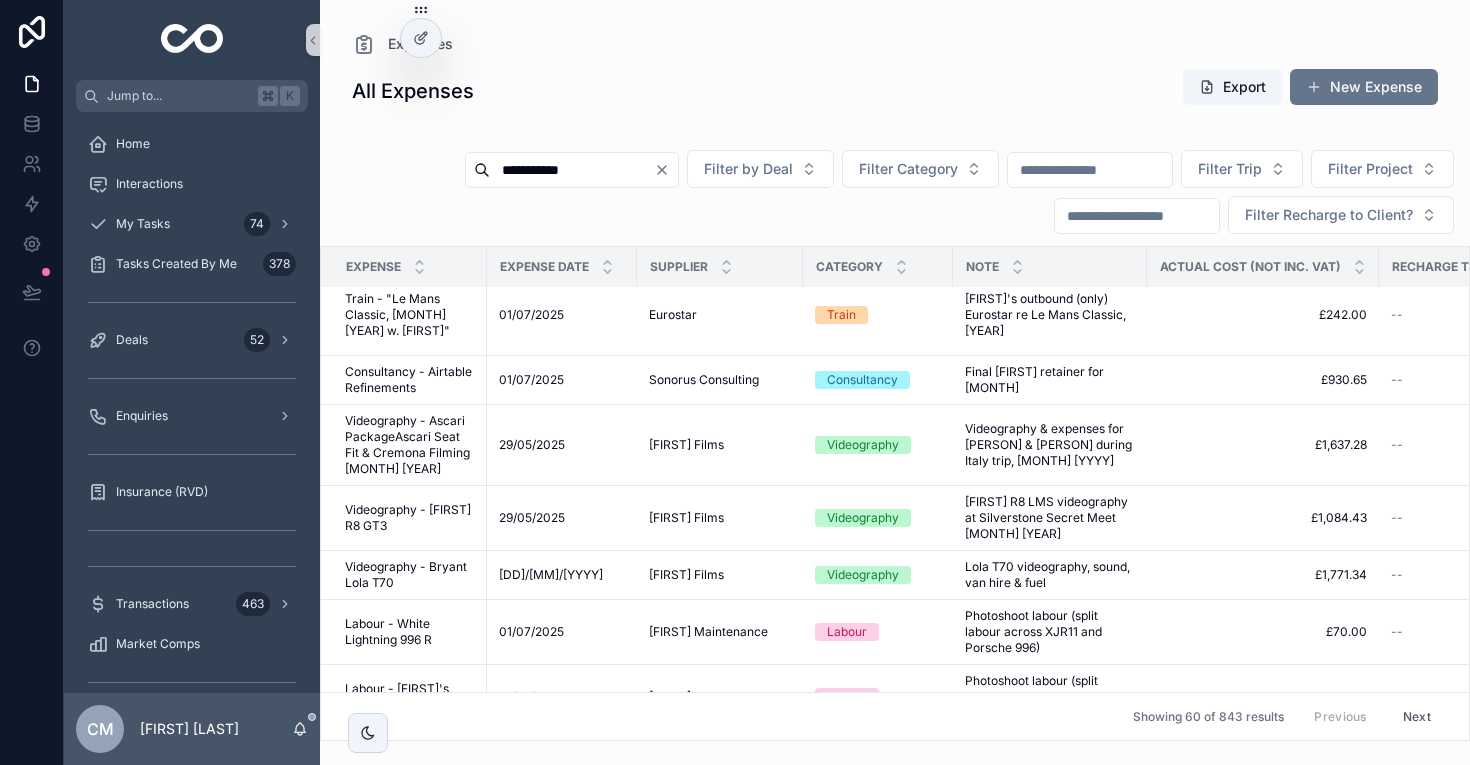 type on "**********" 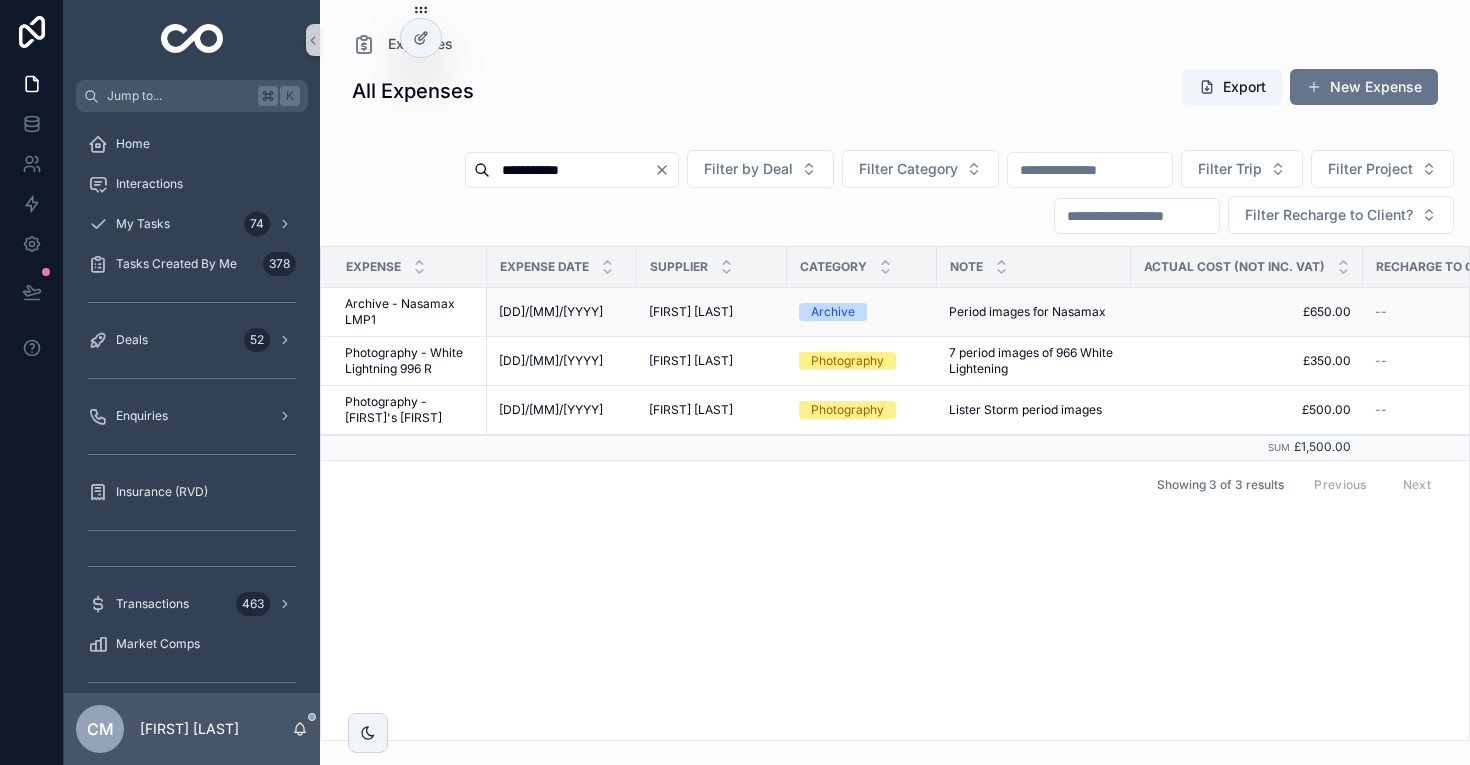 click on "Archive" at bounding box center [833, 312] 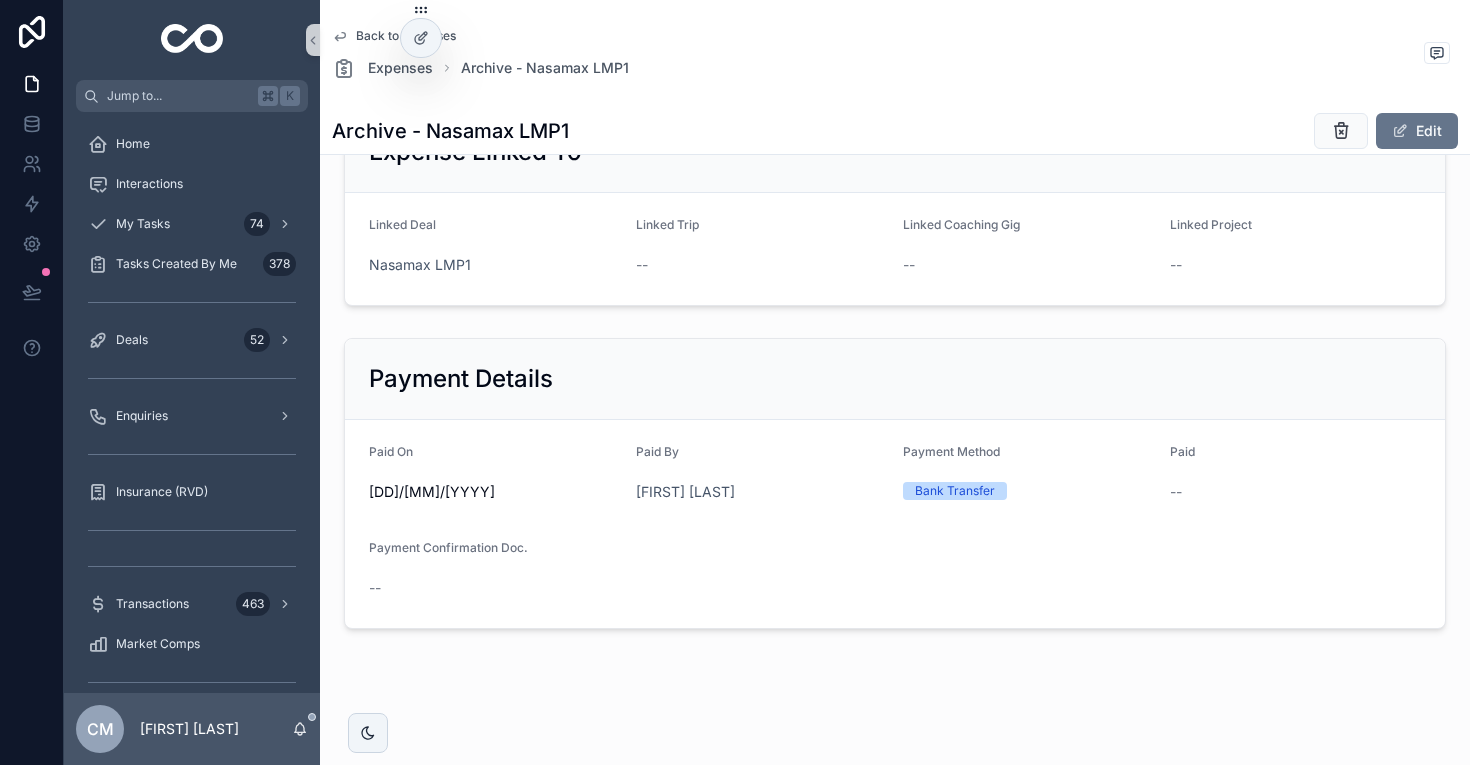 scroll, scrollTop: 0, scrollLeft: 0, axis: both 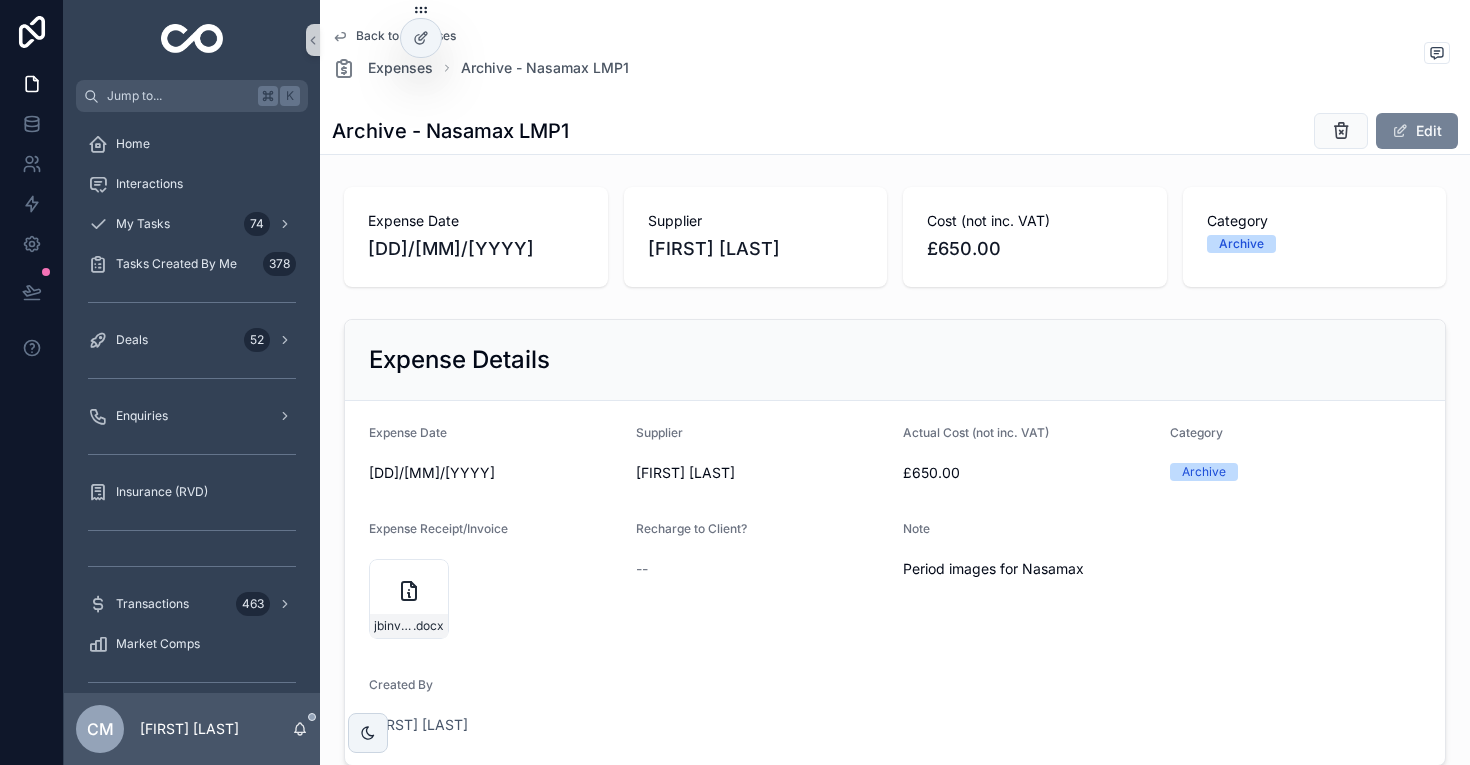 click on "Edit" at bounding box center [1417, 131] 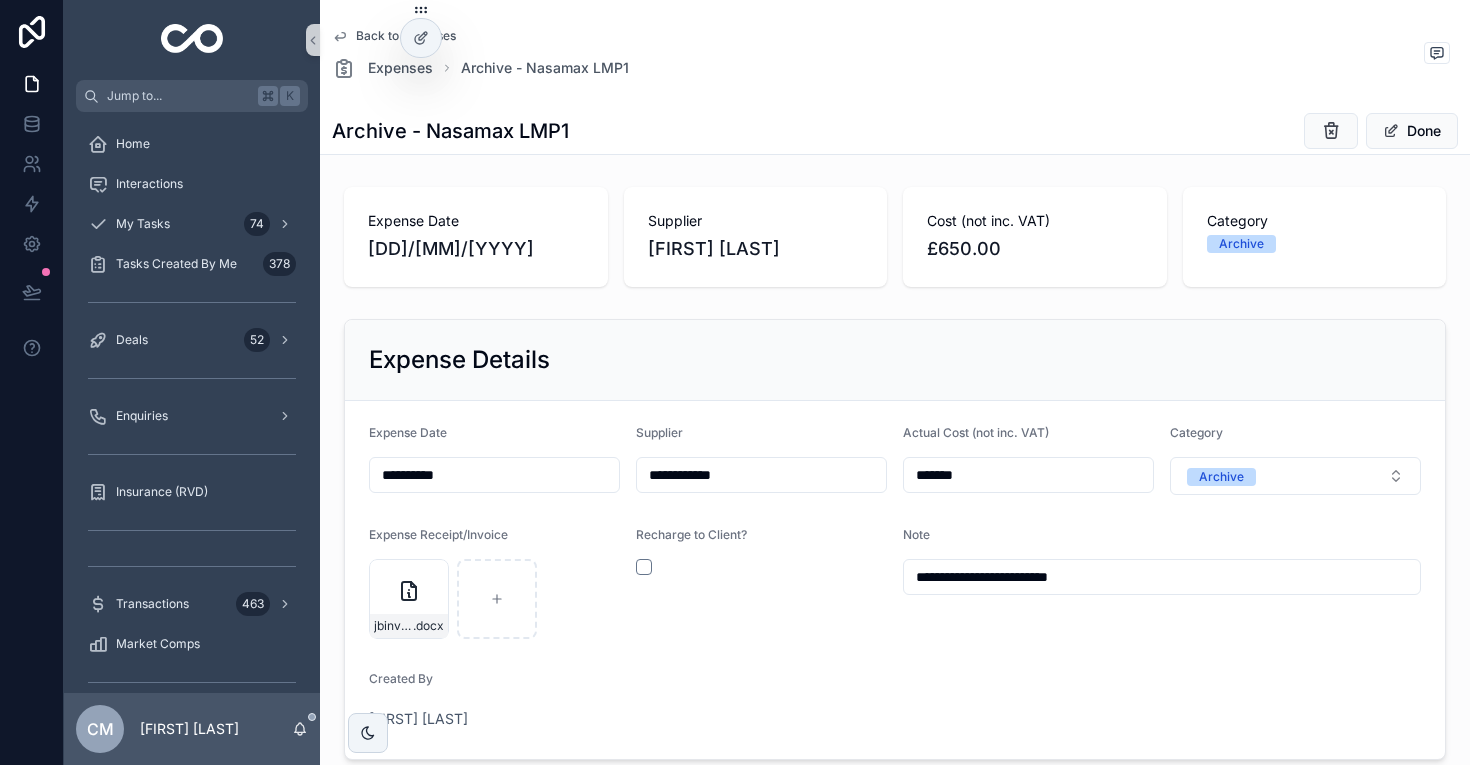 click on "Expense Details" at bounding box center (895, 360) 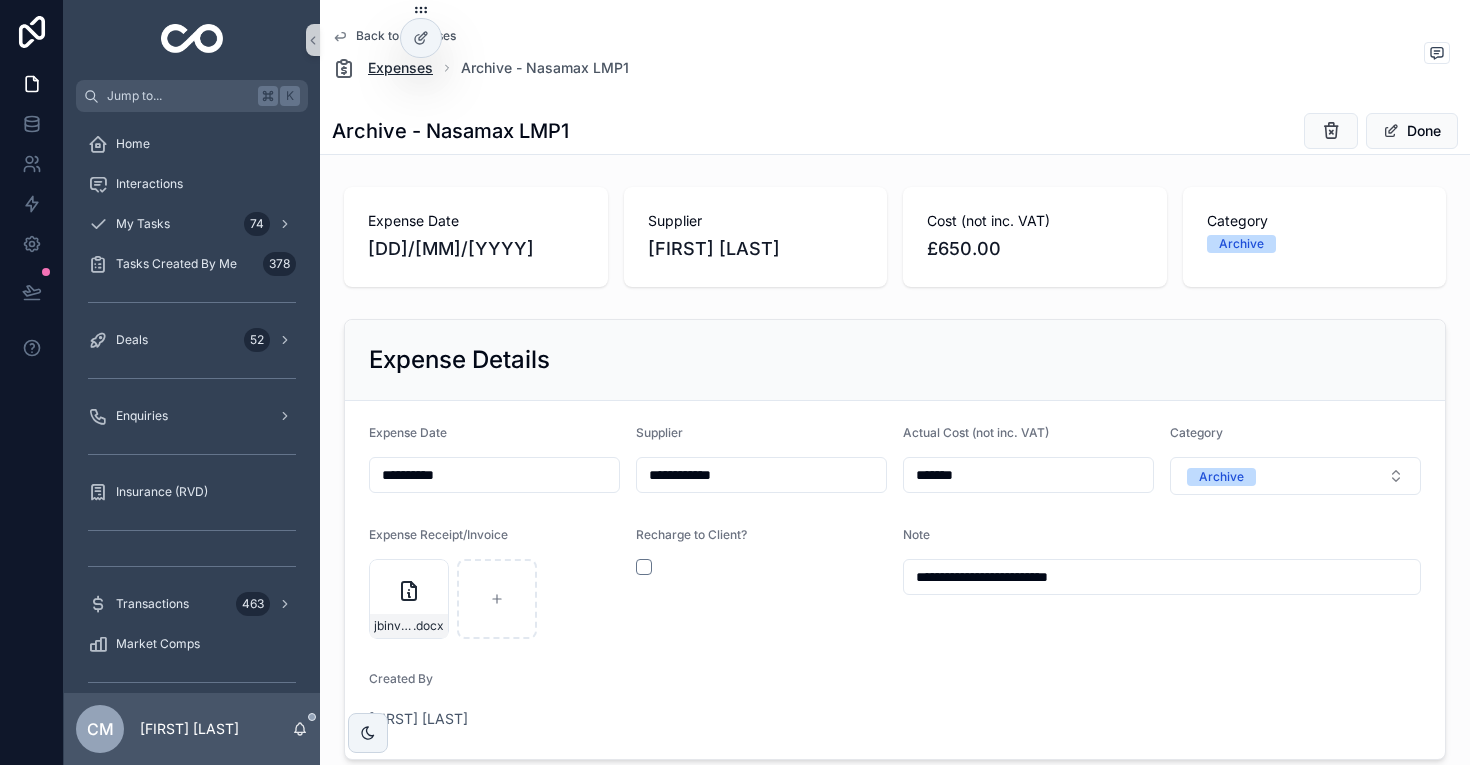 click on "Expenses" at bounding box center (400, 68) 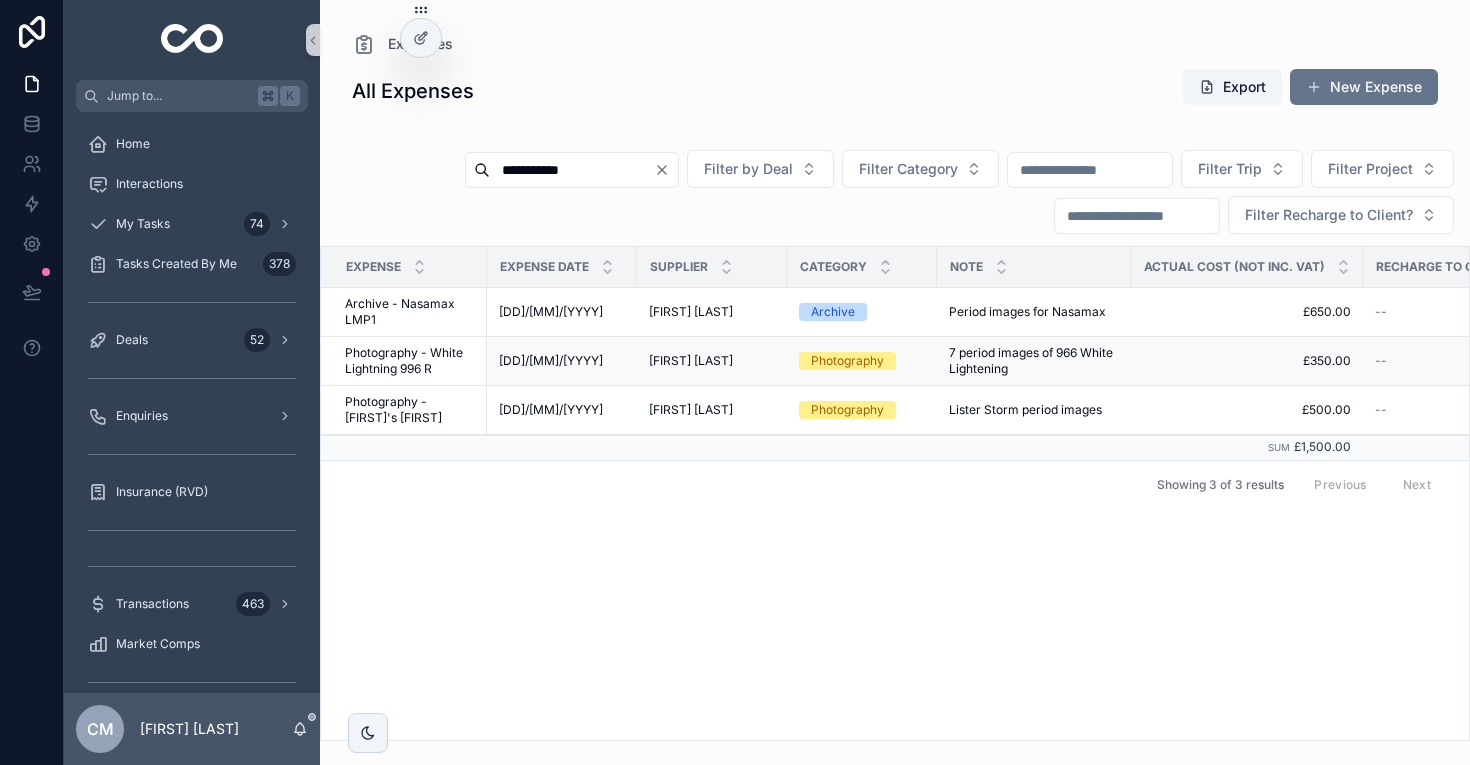 click on "[FIRST] [LAST]" at bounding box center [691, 361] 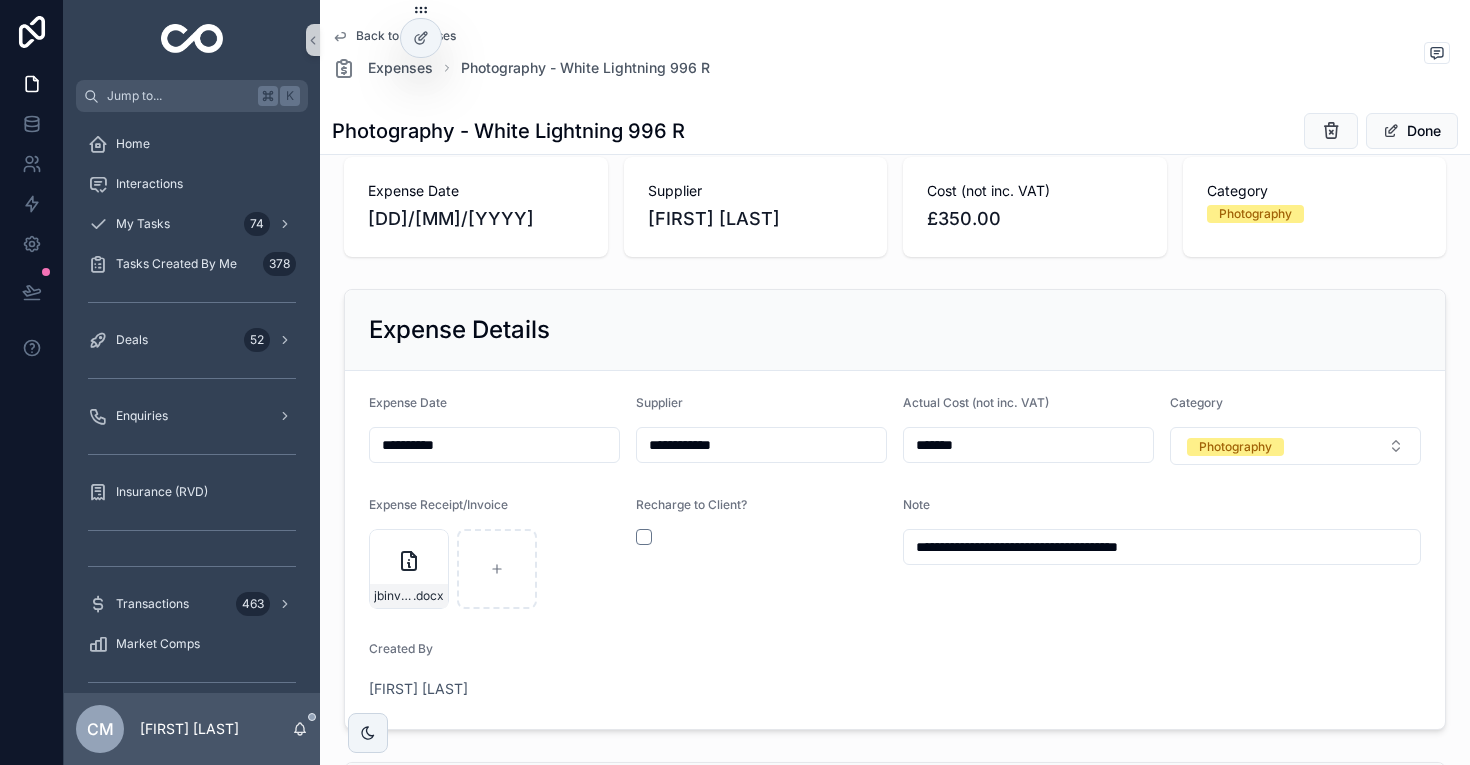 scroll, scrollTop: 32, scrollLeft: 0, axis: vertical 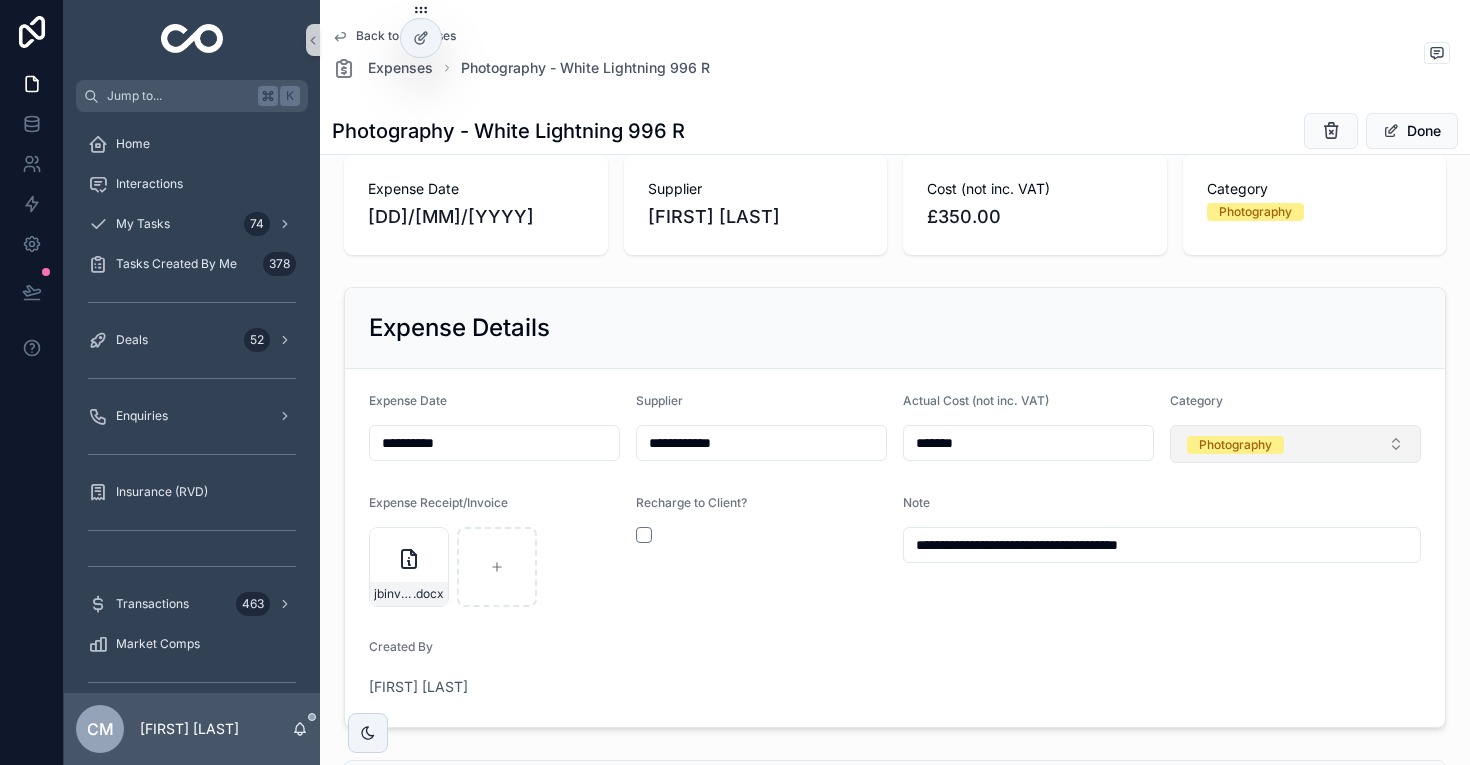 click on "Photography" at bounding box center (1235, 445) 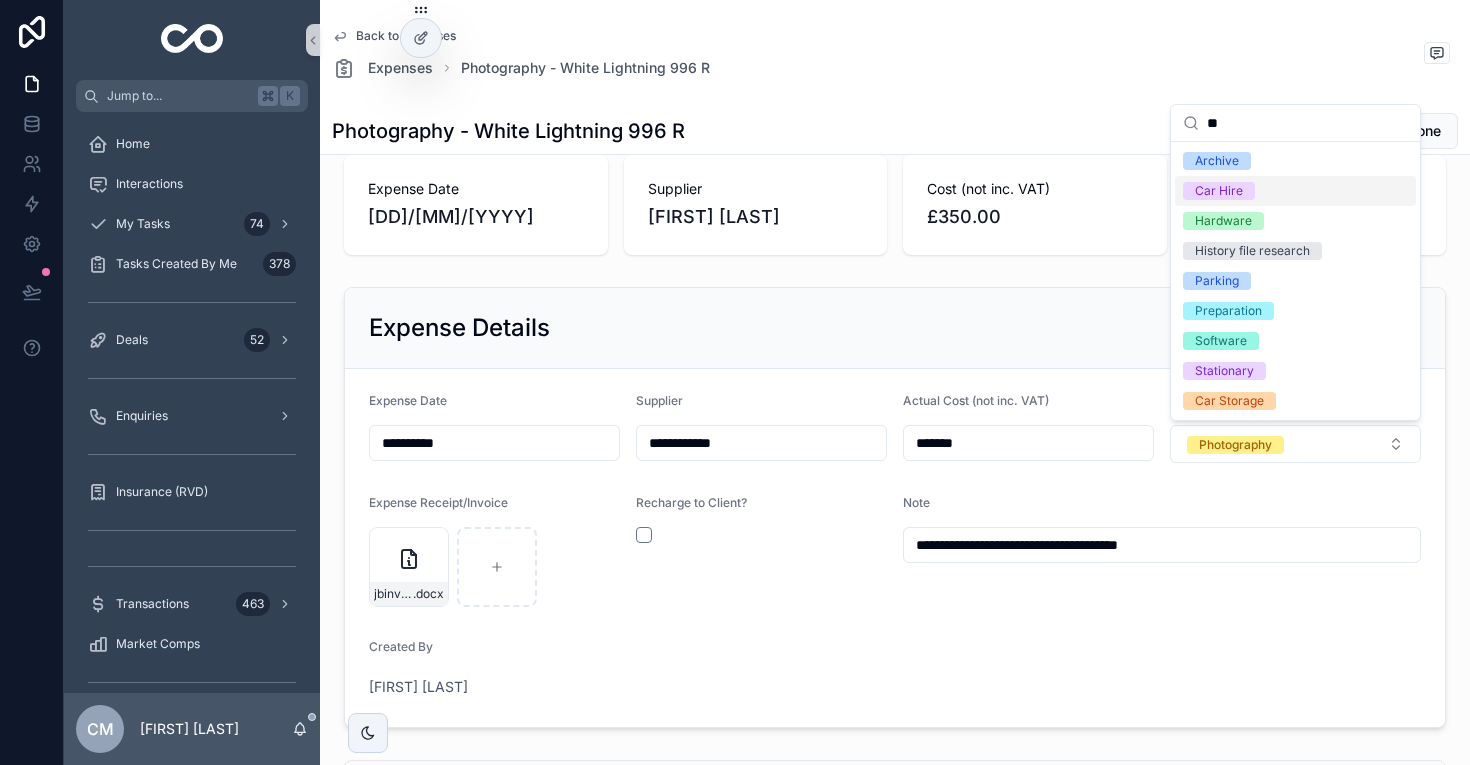 type on "**" 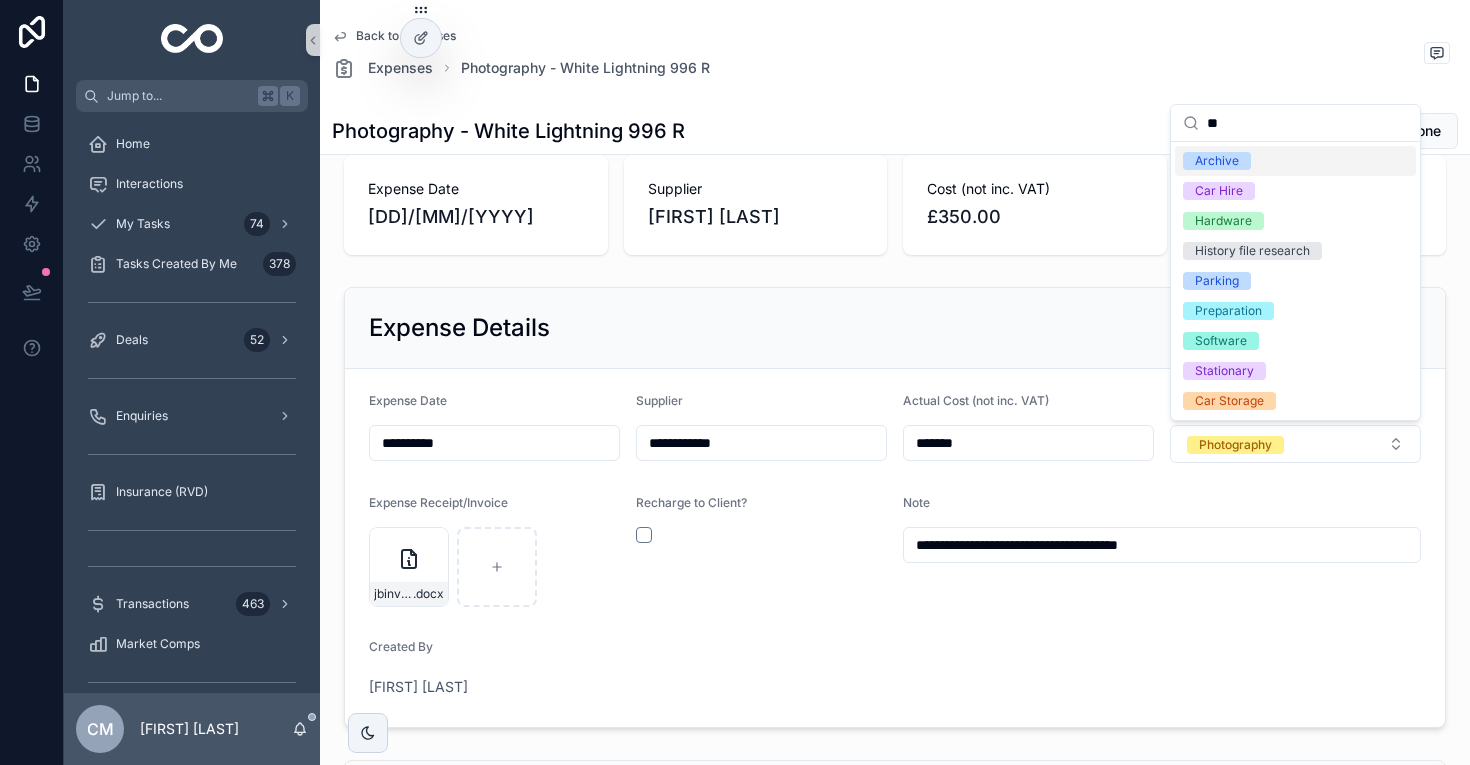 click on "Archive" at bounding box center [1217, 161] 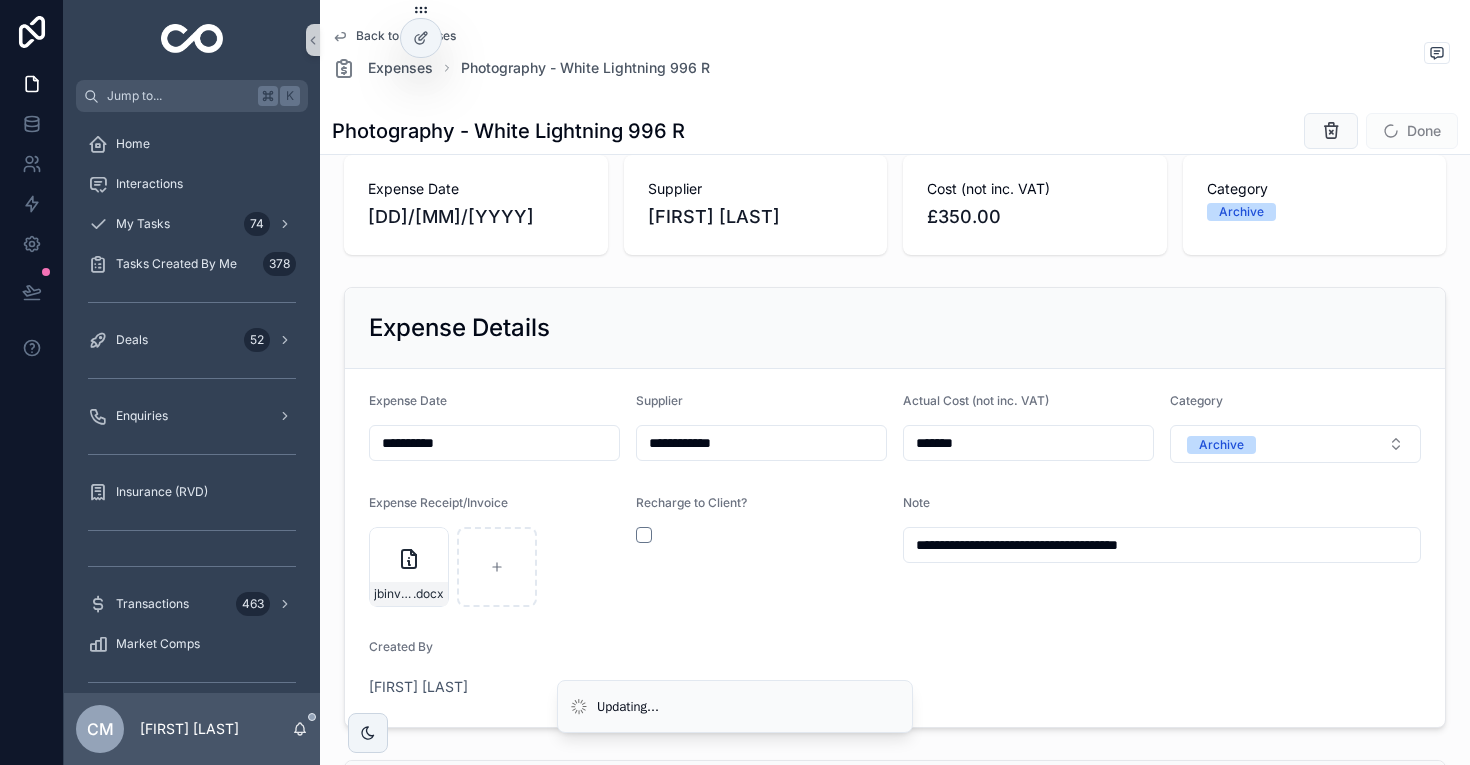 click on "Back to Expenses" at bounding box center [406, 36] 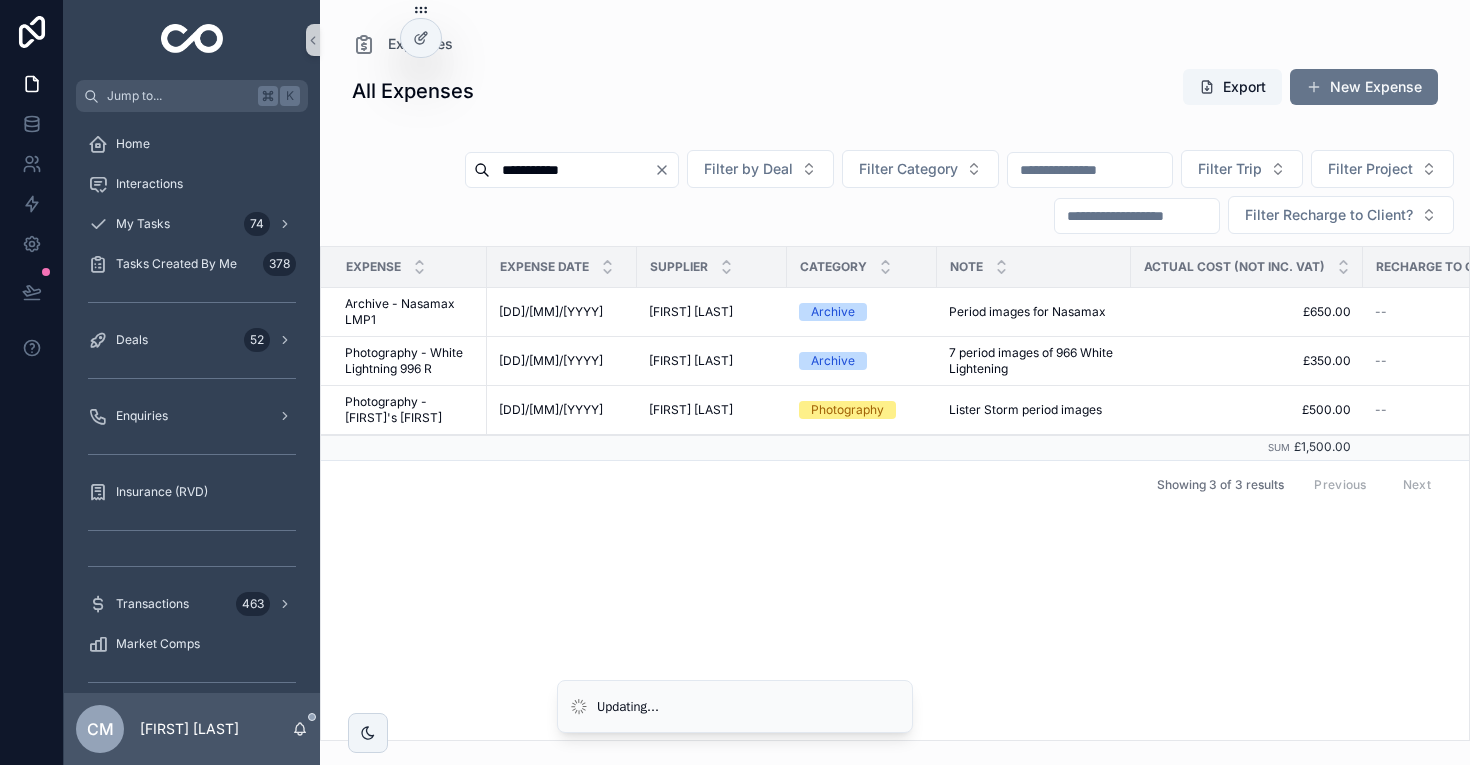 scroll, scrollTop: 0, scrollLeft: 0, axis: both 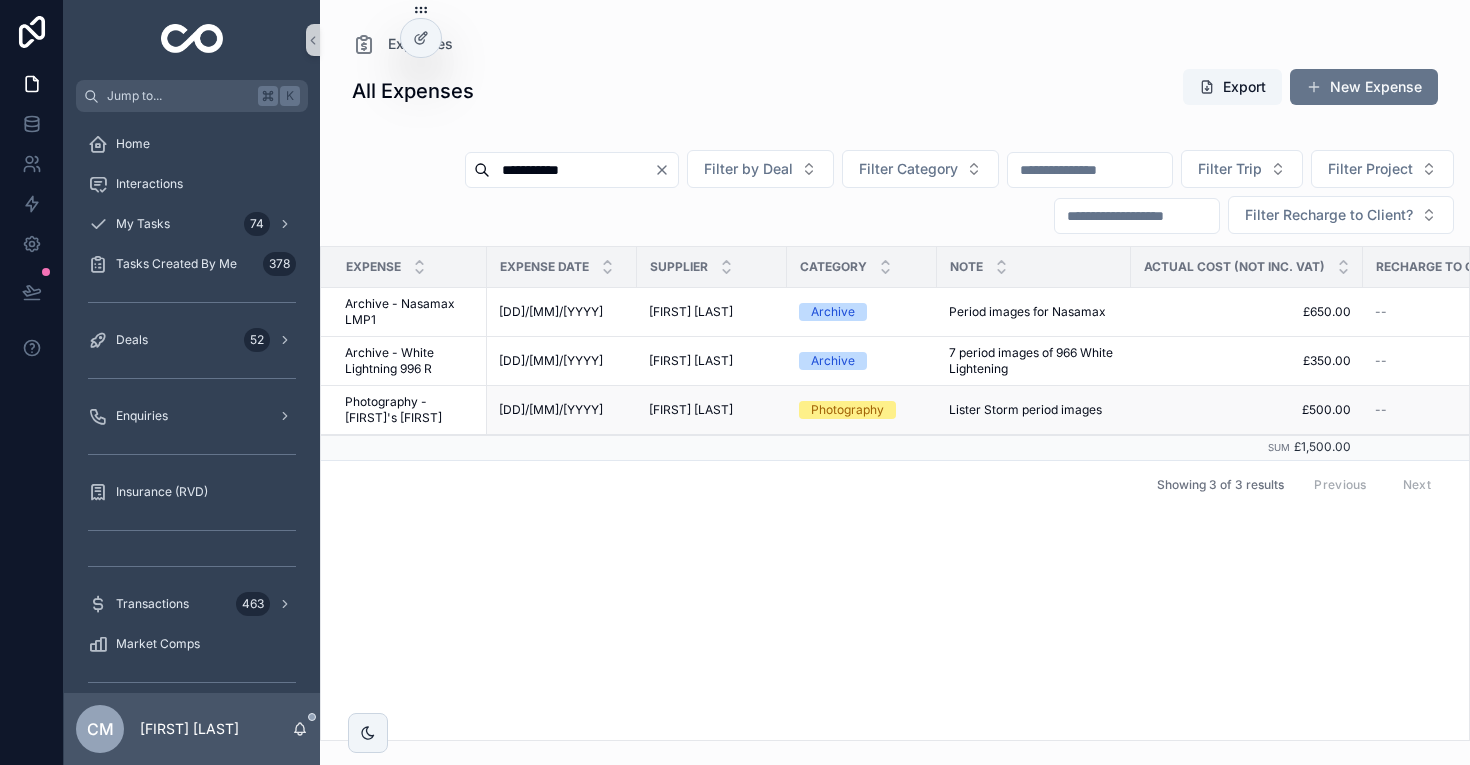click on "Photography" at bounding box center [847, 410] 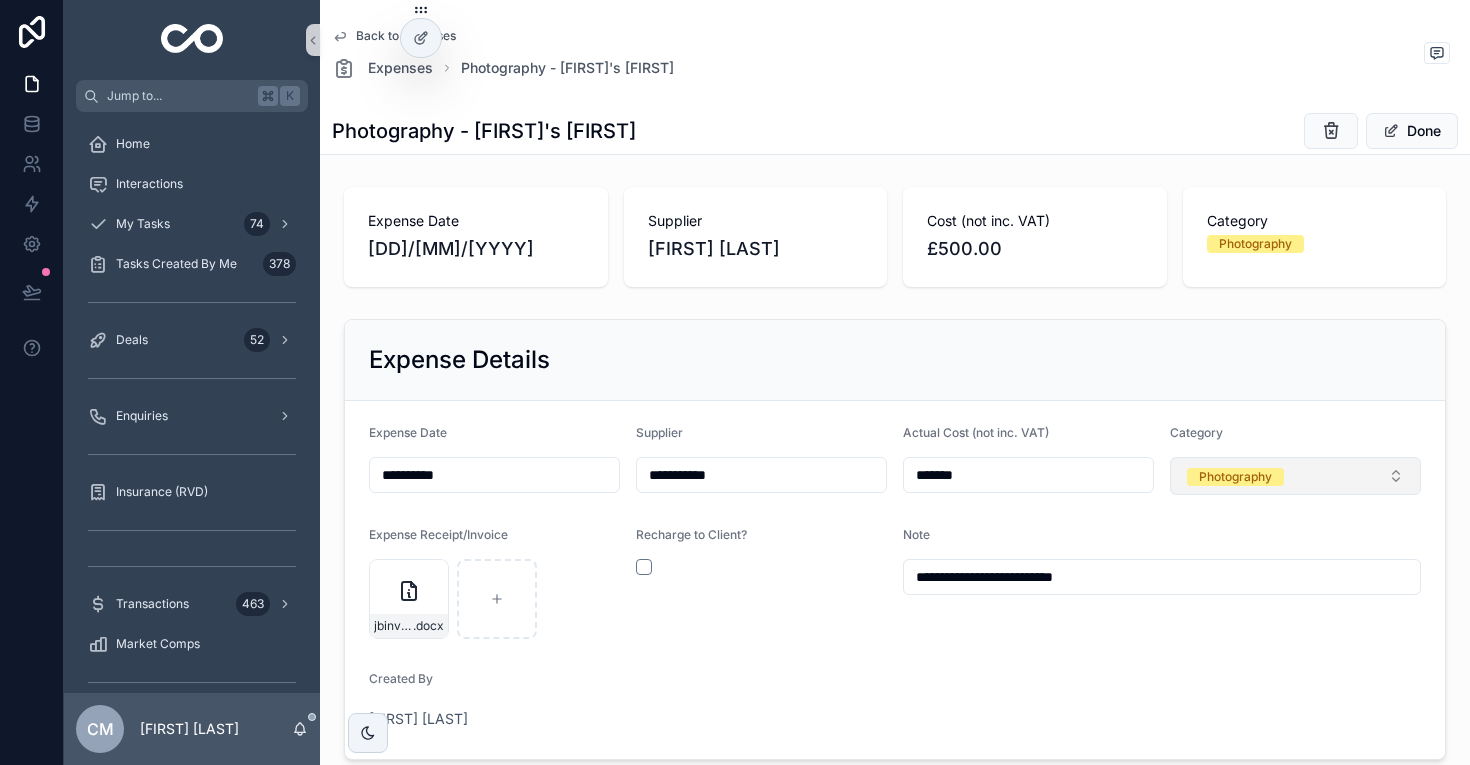 click on "Photography" at bounding box center (1235, 477) 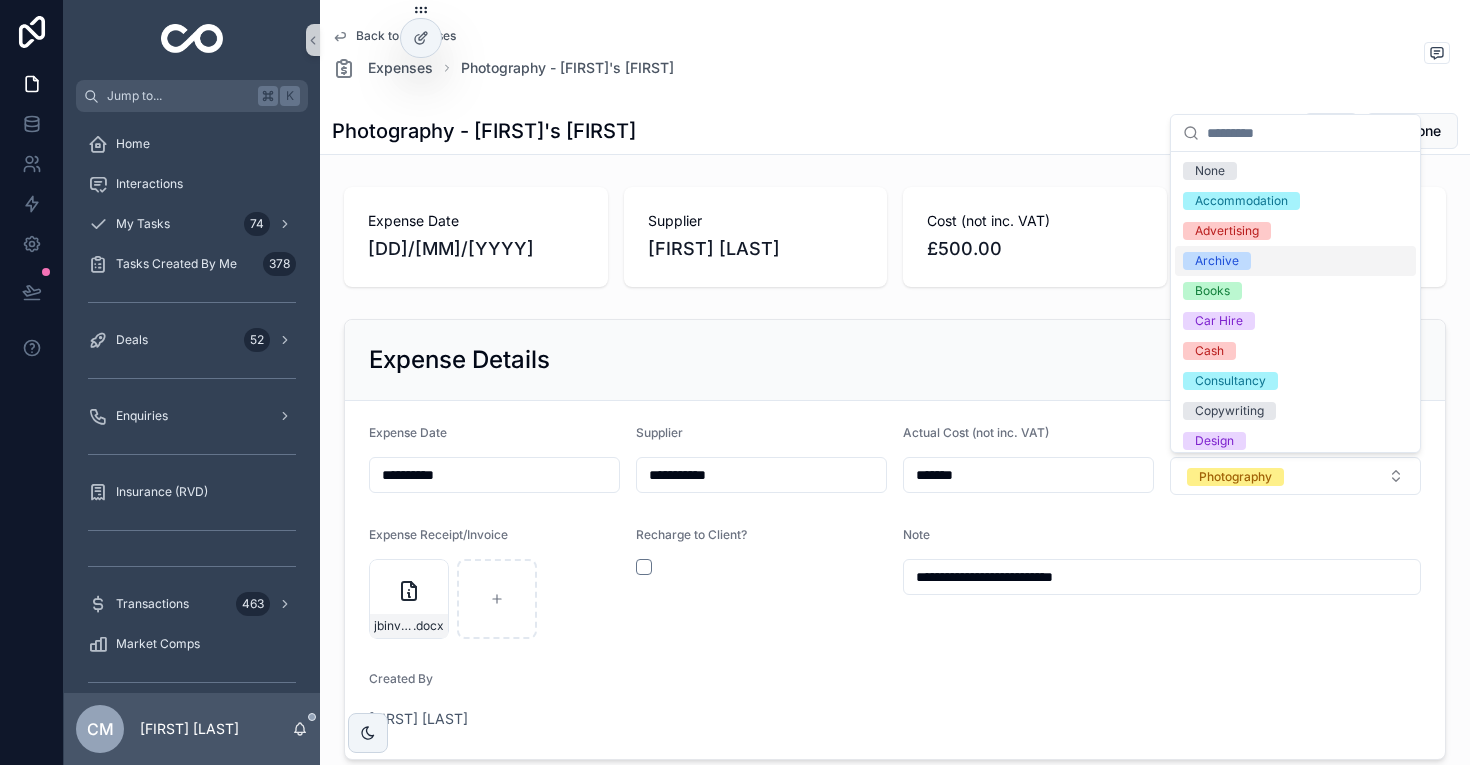 click on "Archive" at bounding box center [1217, 261] 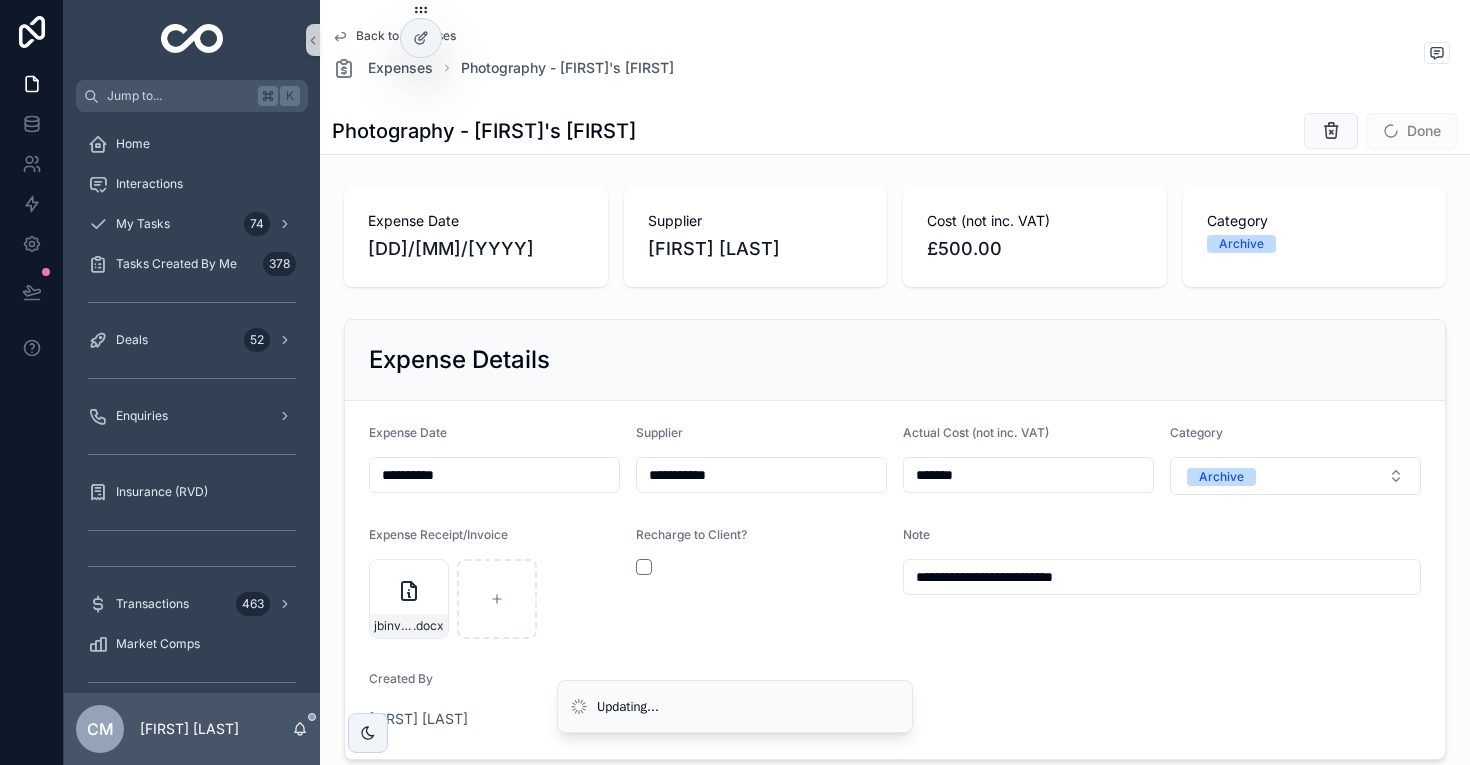 click on "Expense Details" at bounding box center [895, 360] 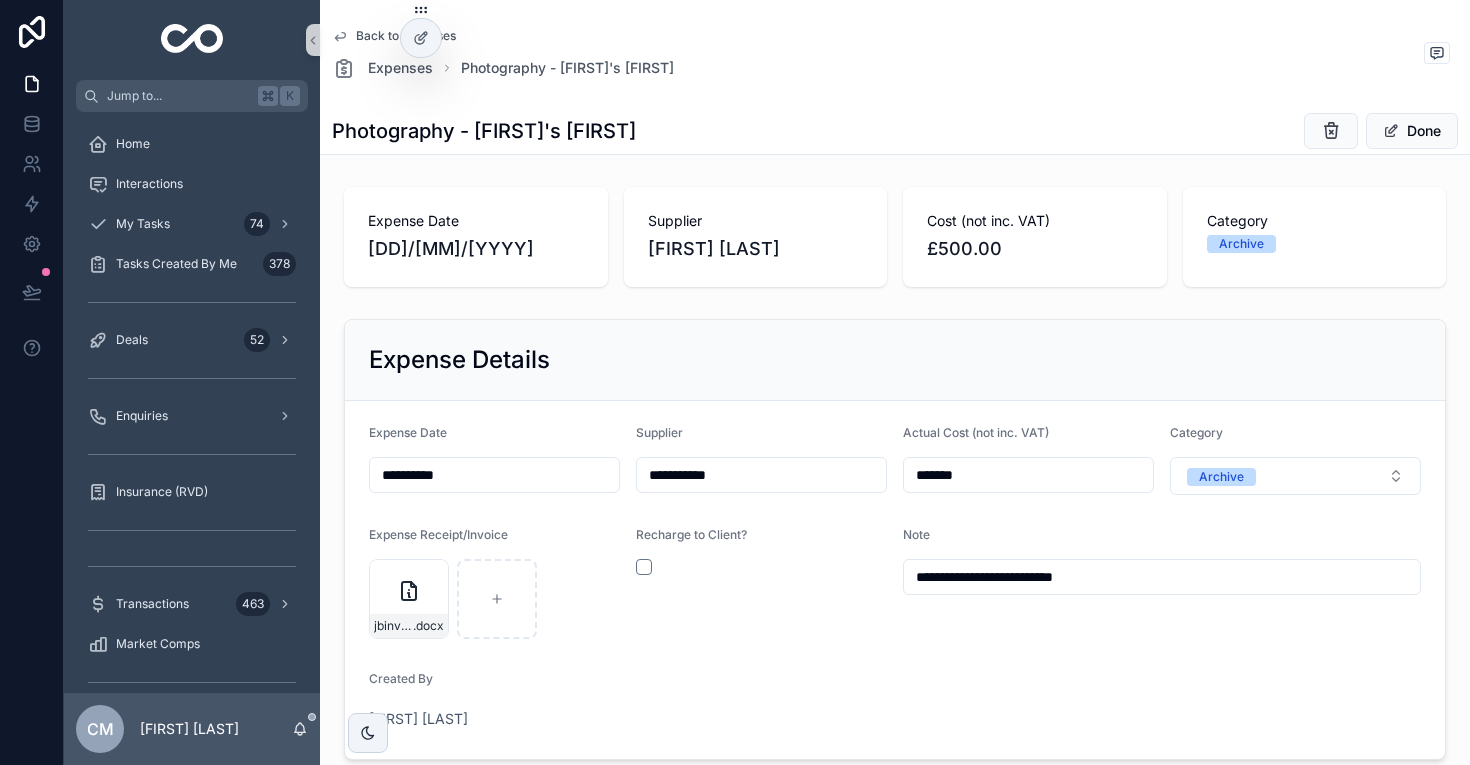 click on "Back to Expenses" at bounding box center [406, 36] 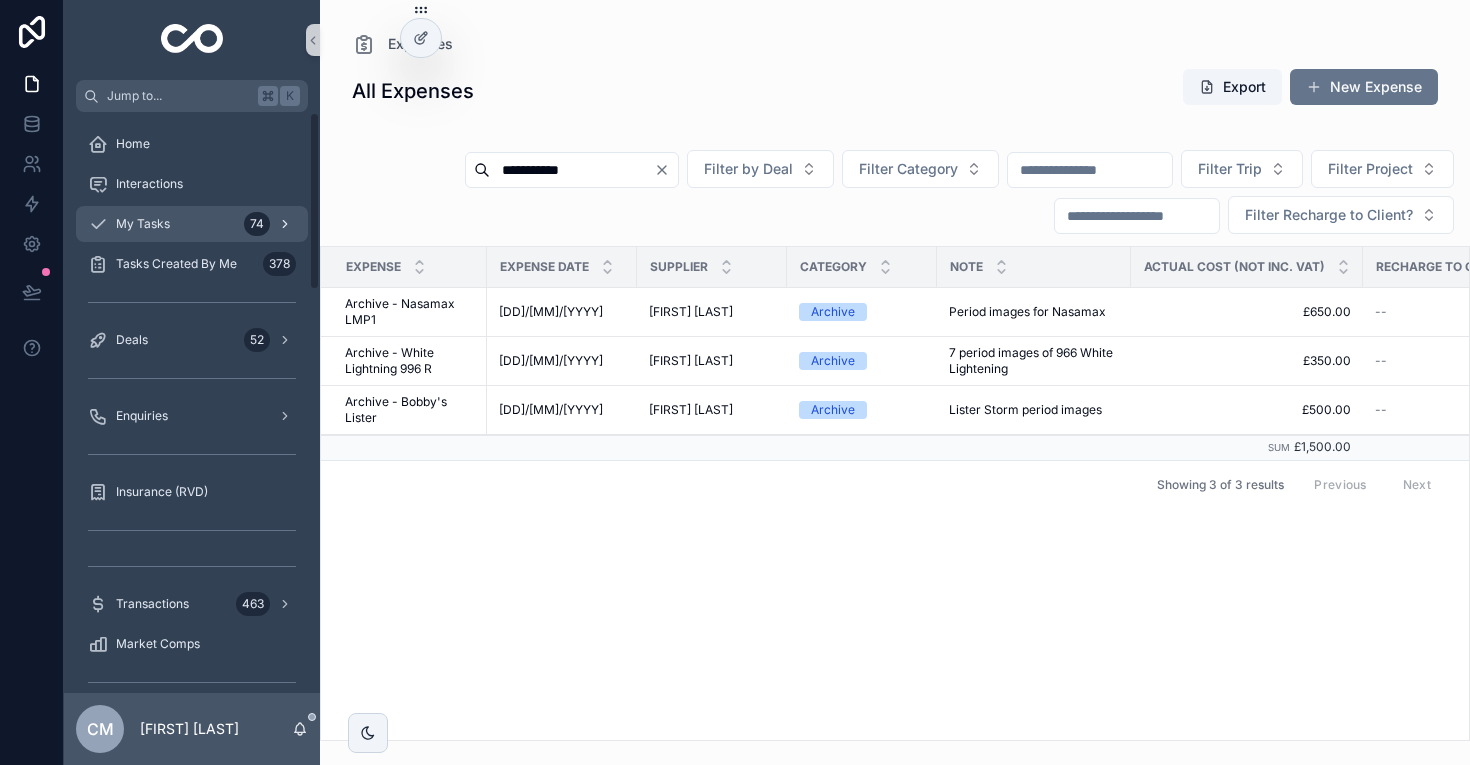 click on "My Tasks" at bounding box center (143, 224) 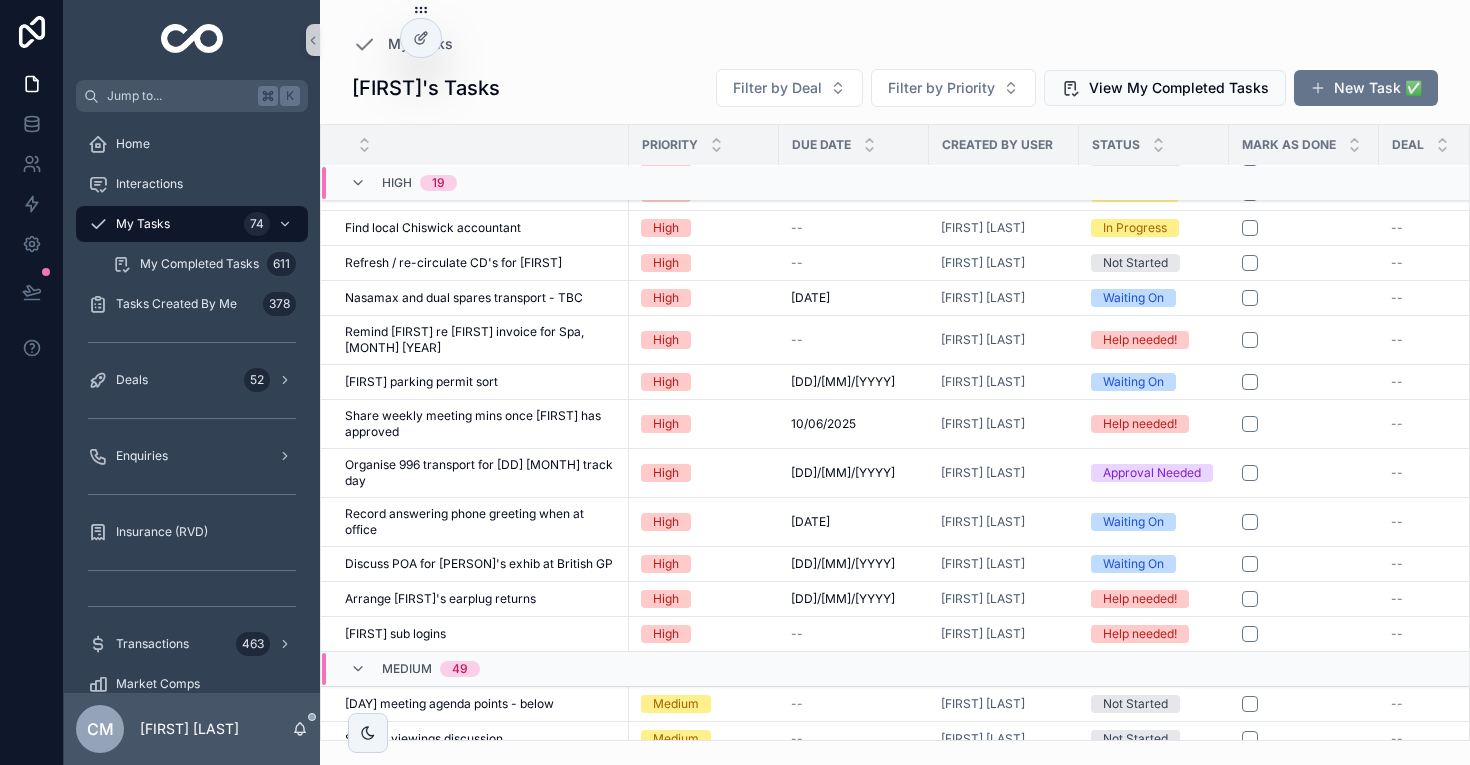 scroll, scrollTop: 530, scrollLeft: 0, axis: vertical 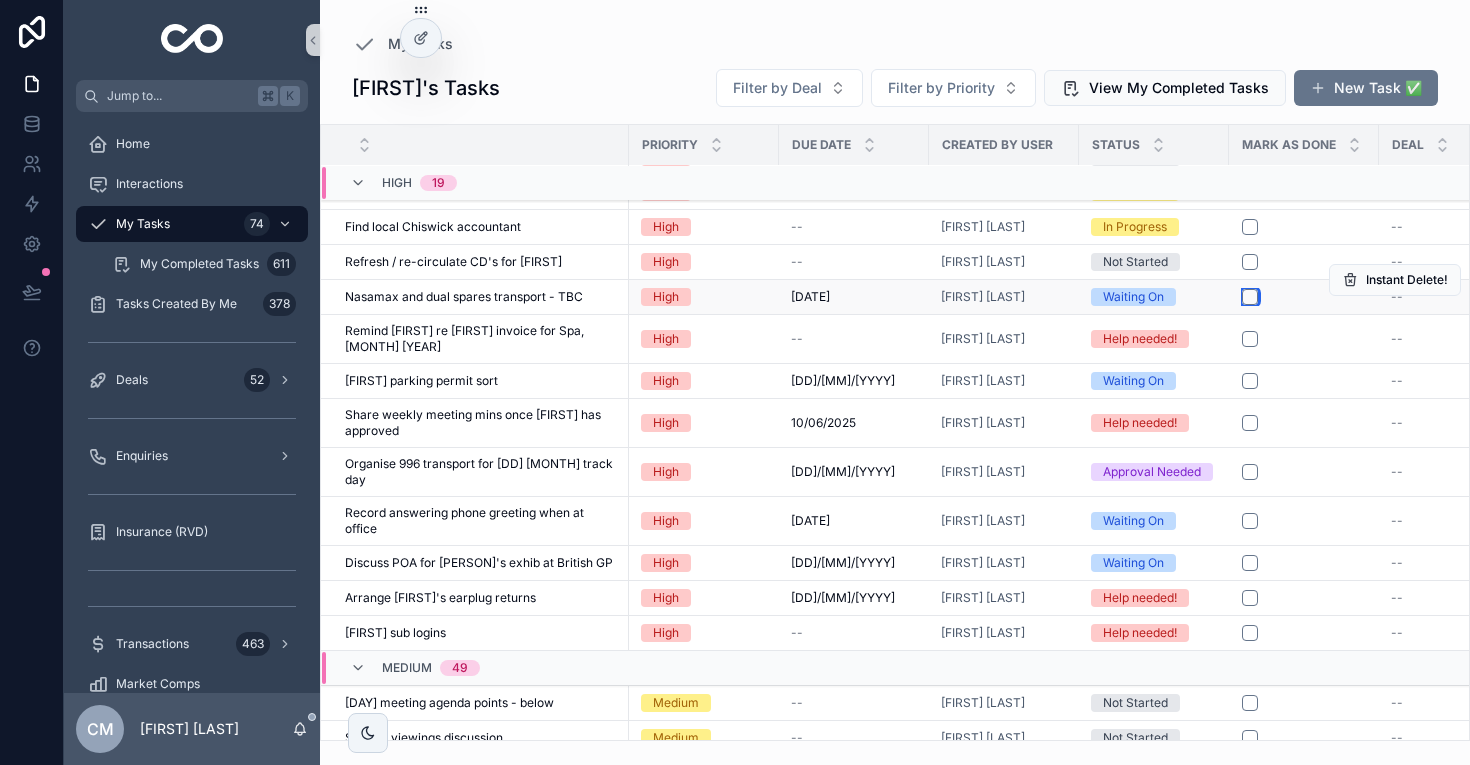 click at bounding box center [1250, 297] 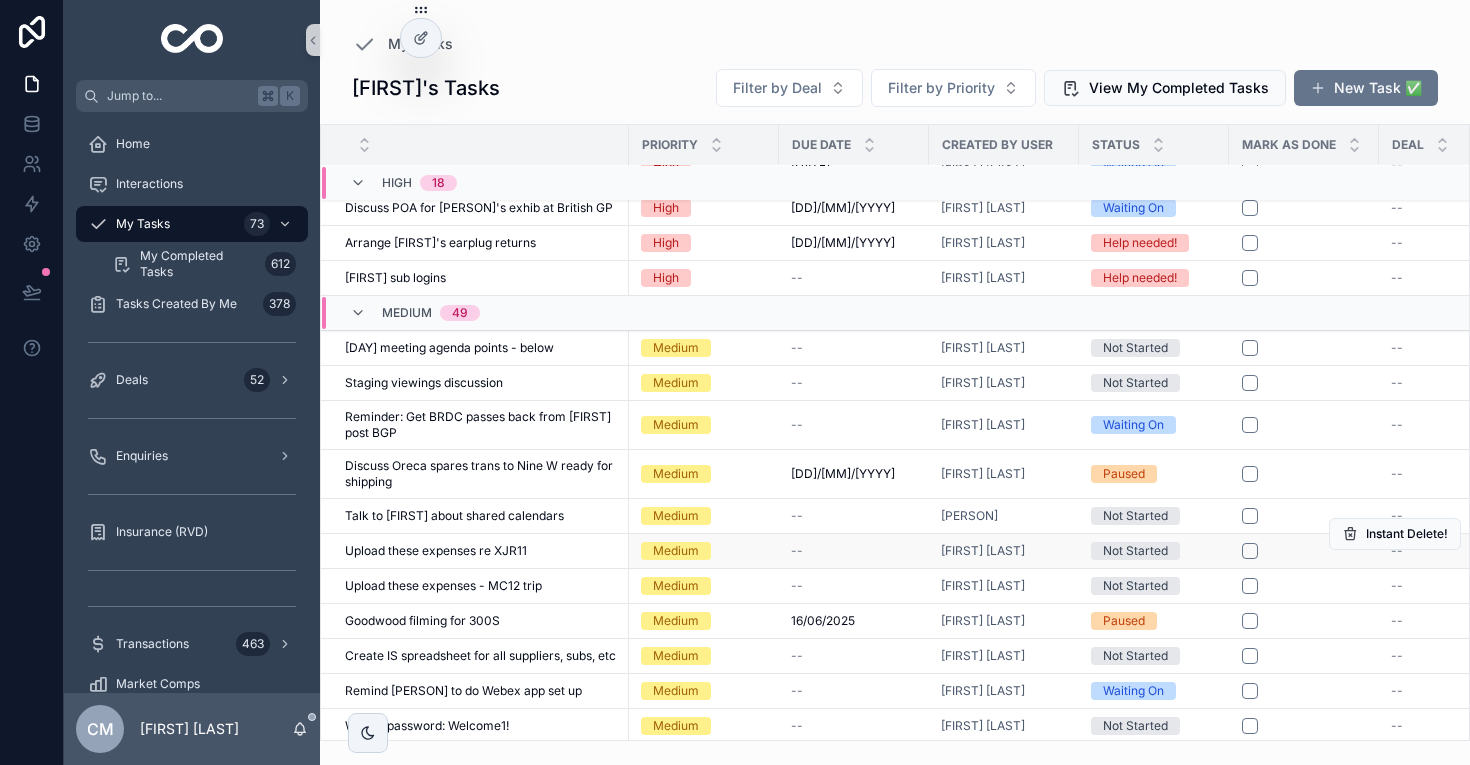 scroll, scrollTop: 839, scrollLeft: 0, axis: vertical 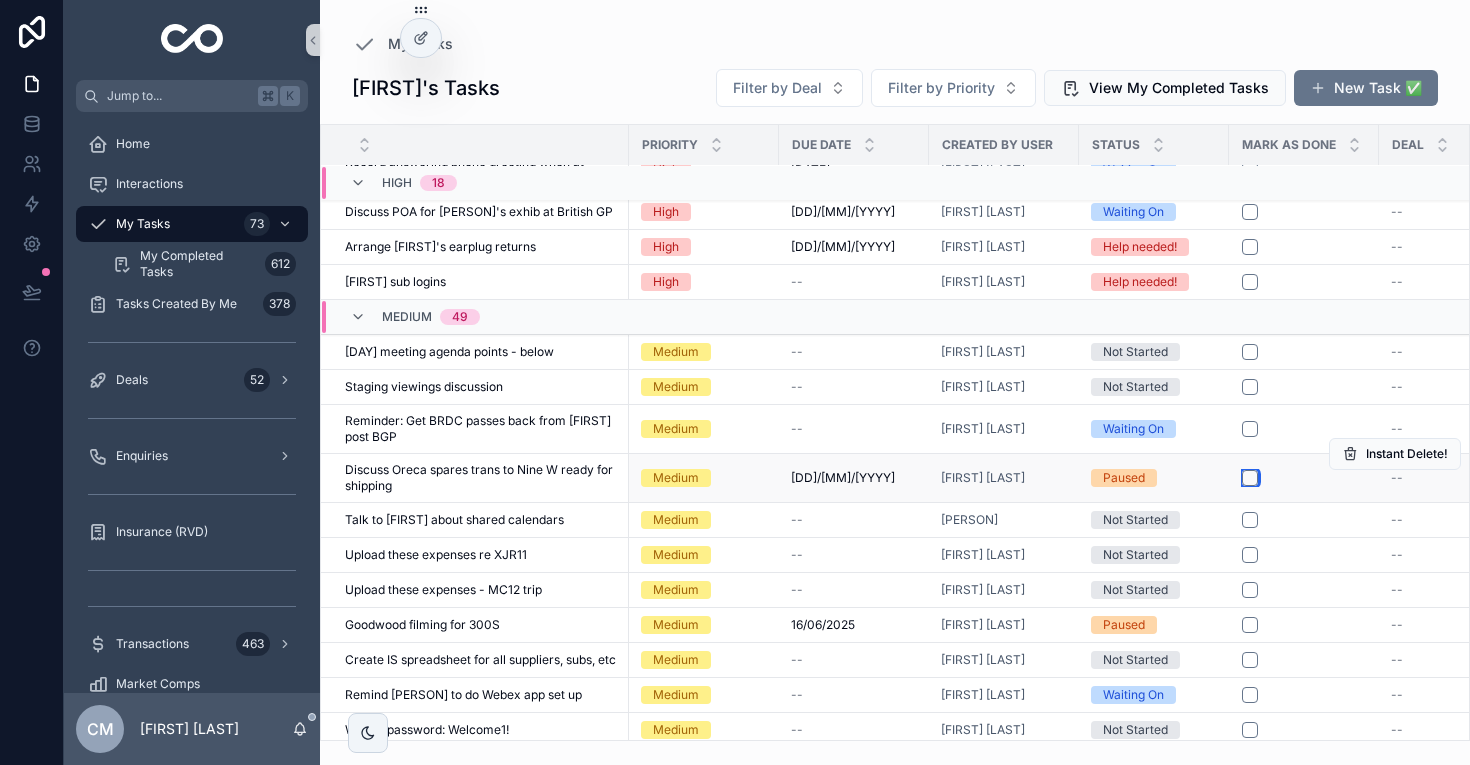 click at bounding box center [1250, 478] 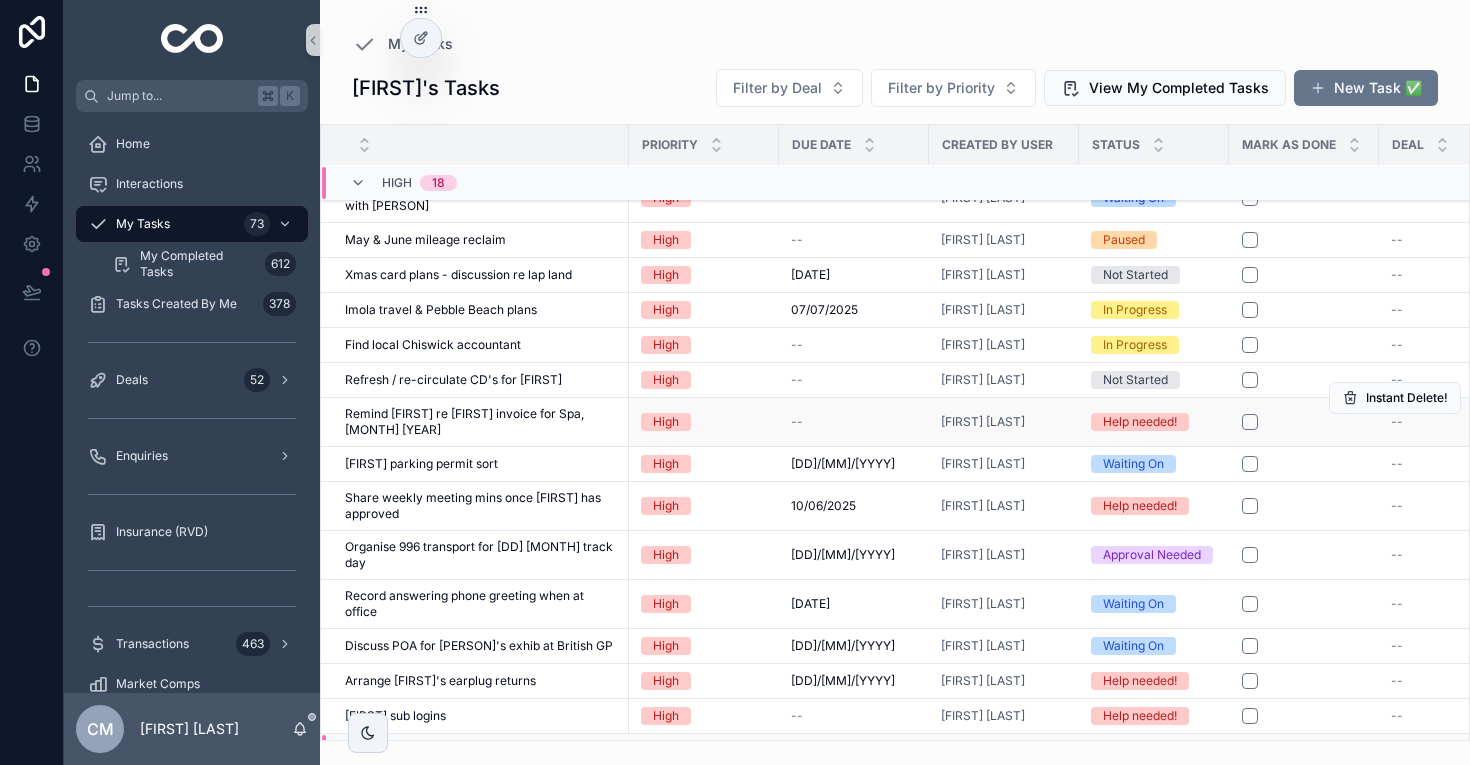 scroll, scrollTop: 385, scrollLeft: 0, axis: vertical 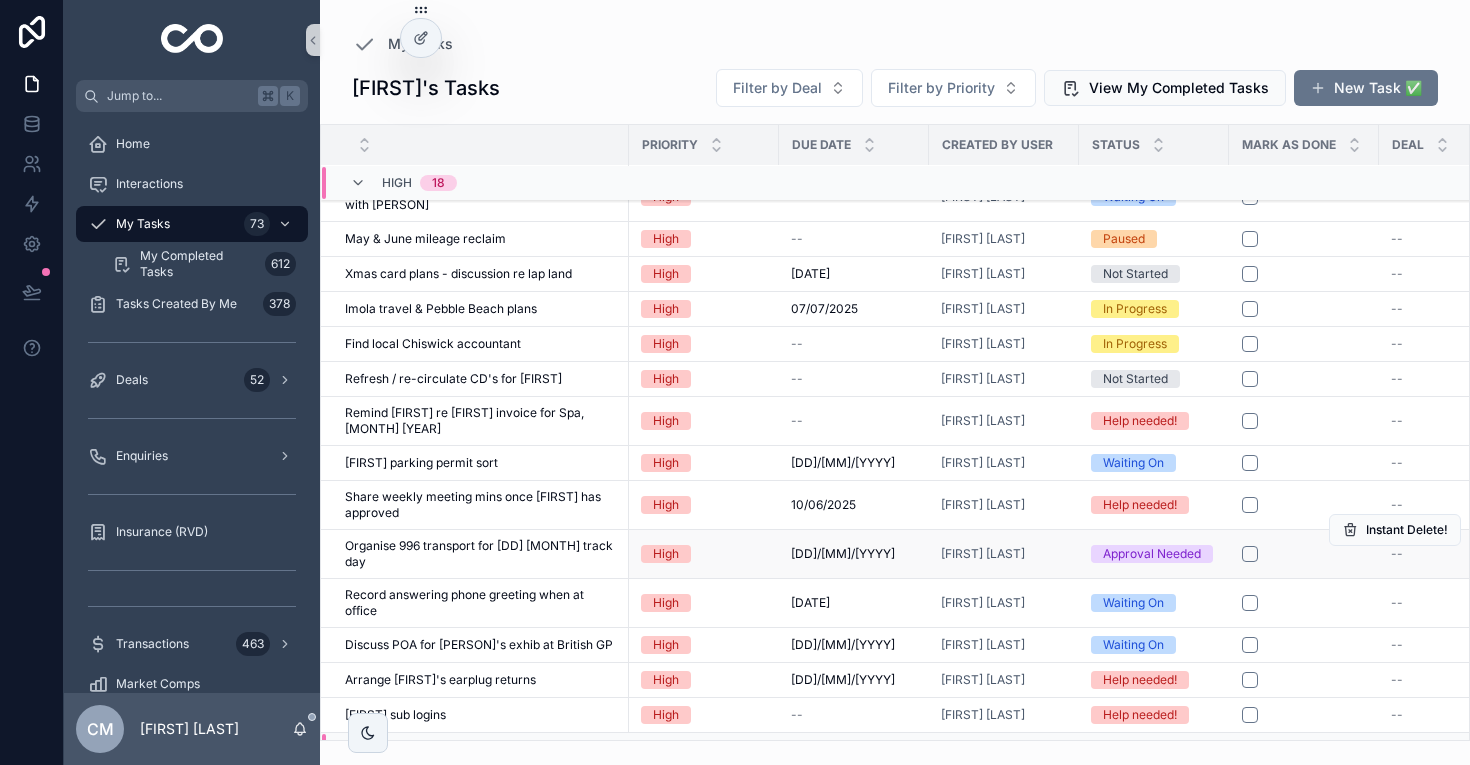 click on "Approval Needed" at bounding box center (1152, 554) 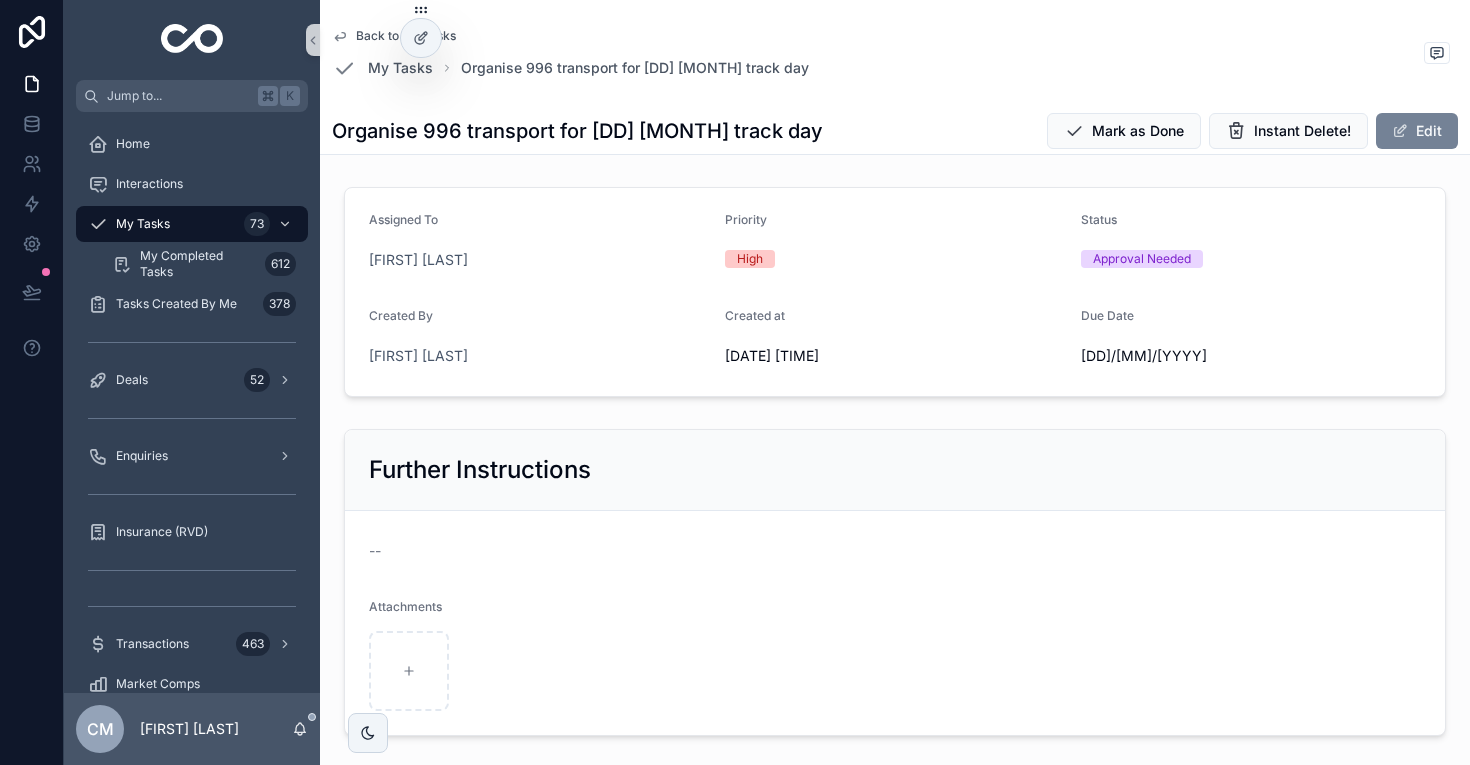 click on "Edit" at bounding box center (1417, 131) 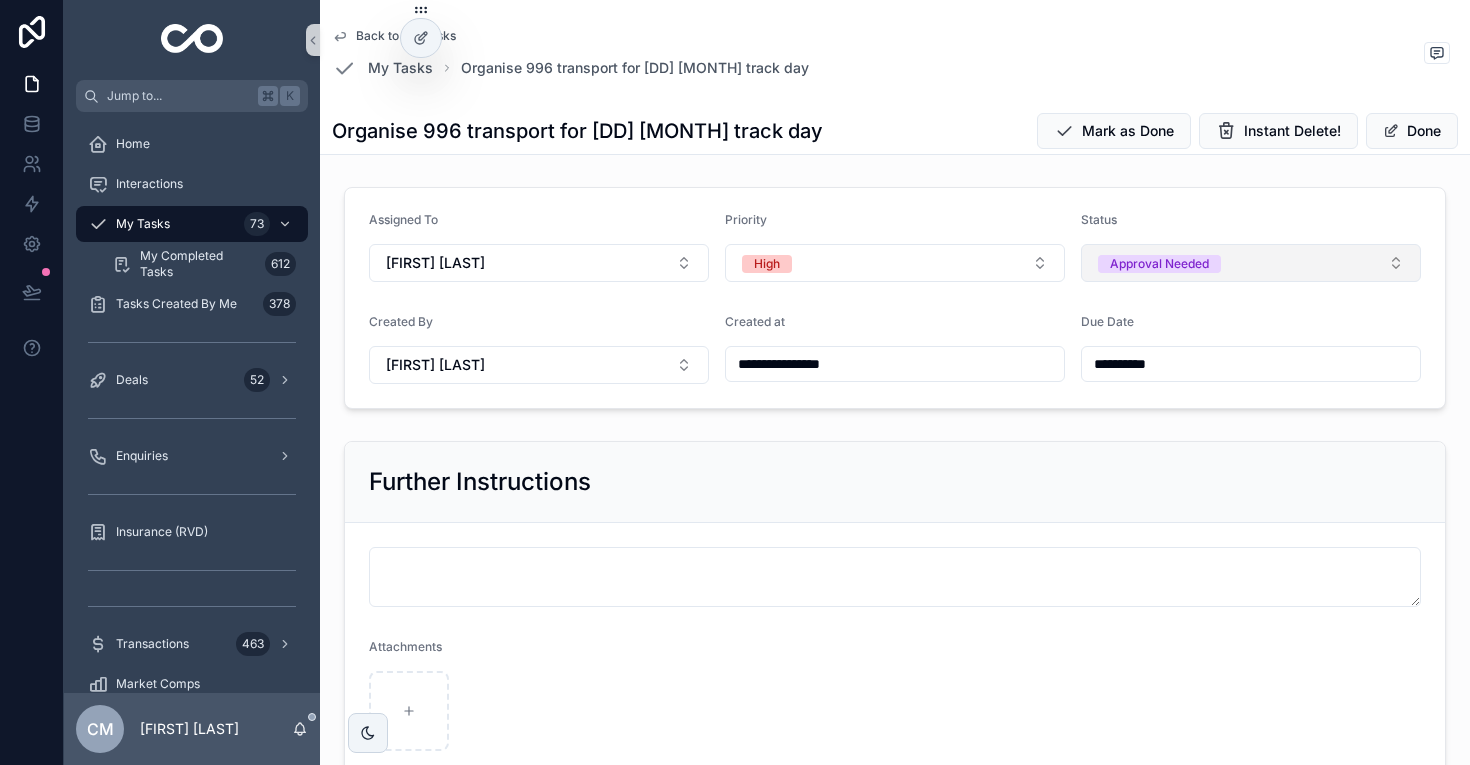 click on "Approval Needed" at bounding box center (1251, 263) 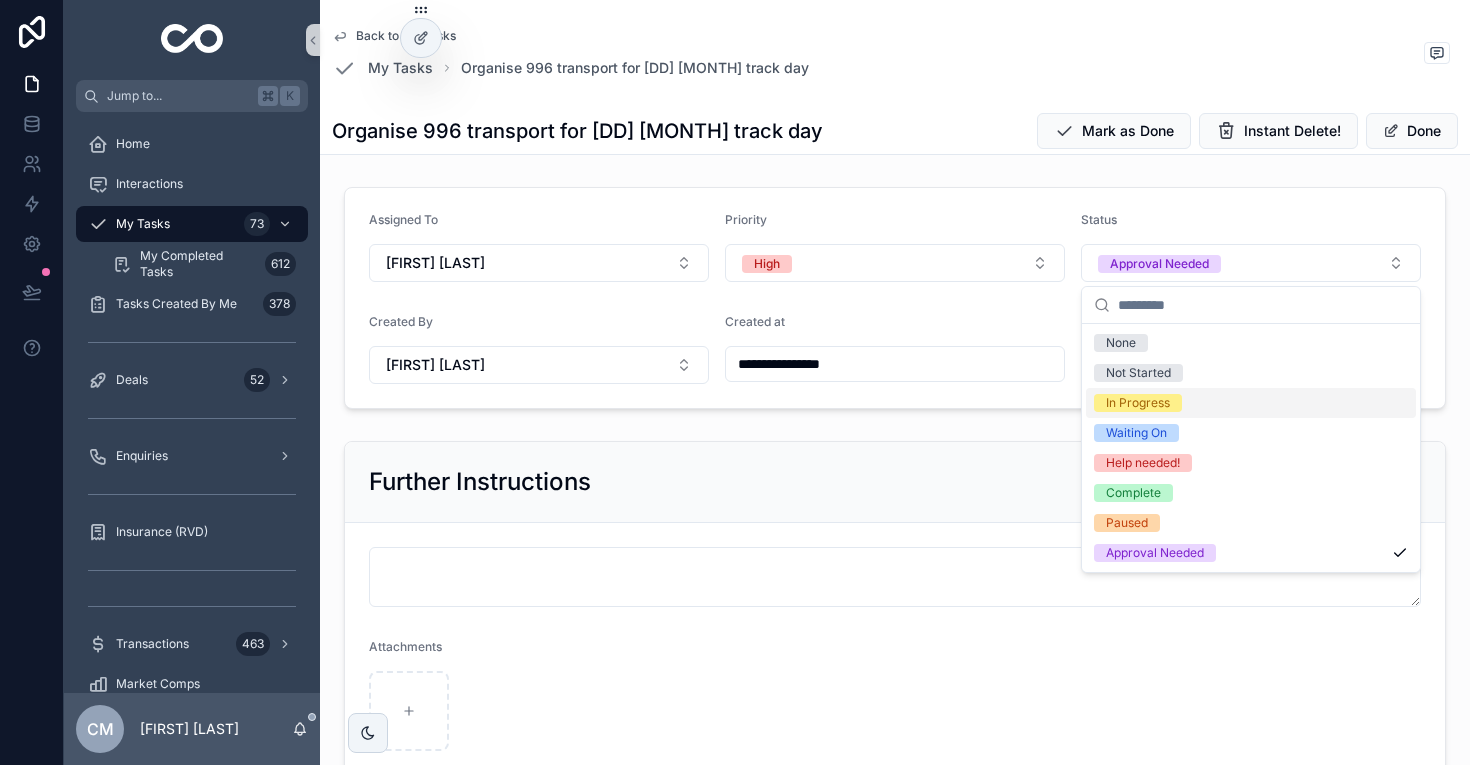 click on "In Progress" at bounding box center (1138, 403) 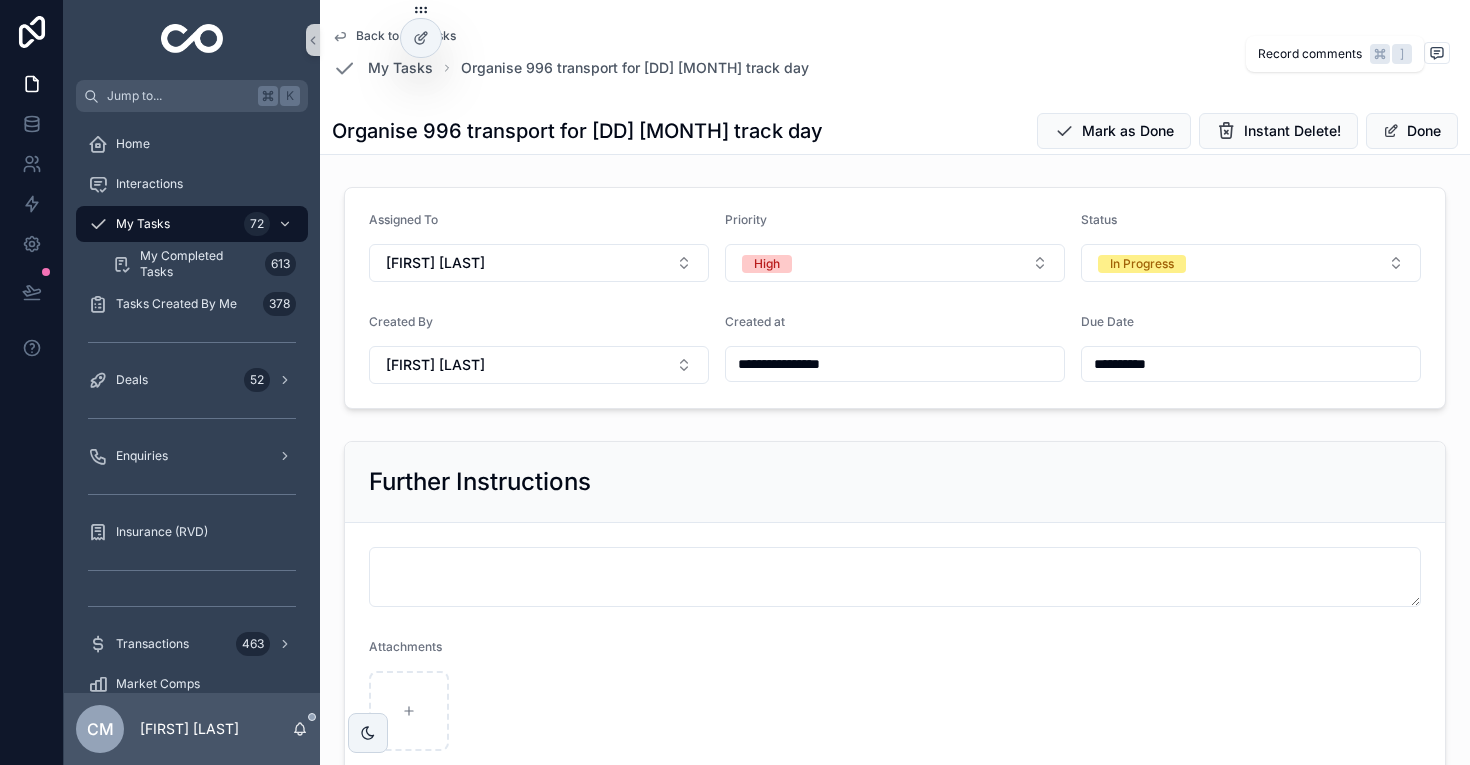 click 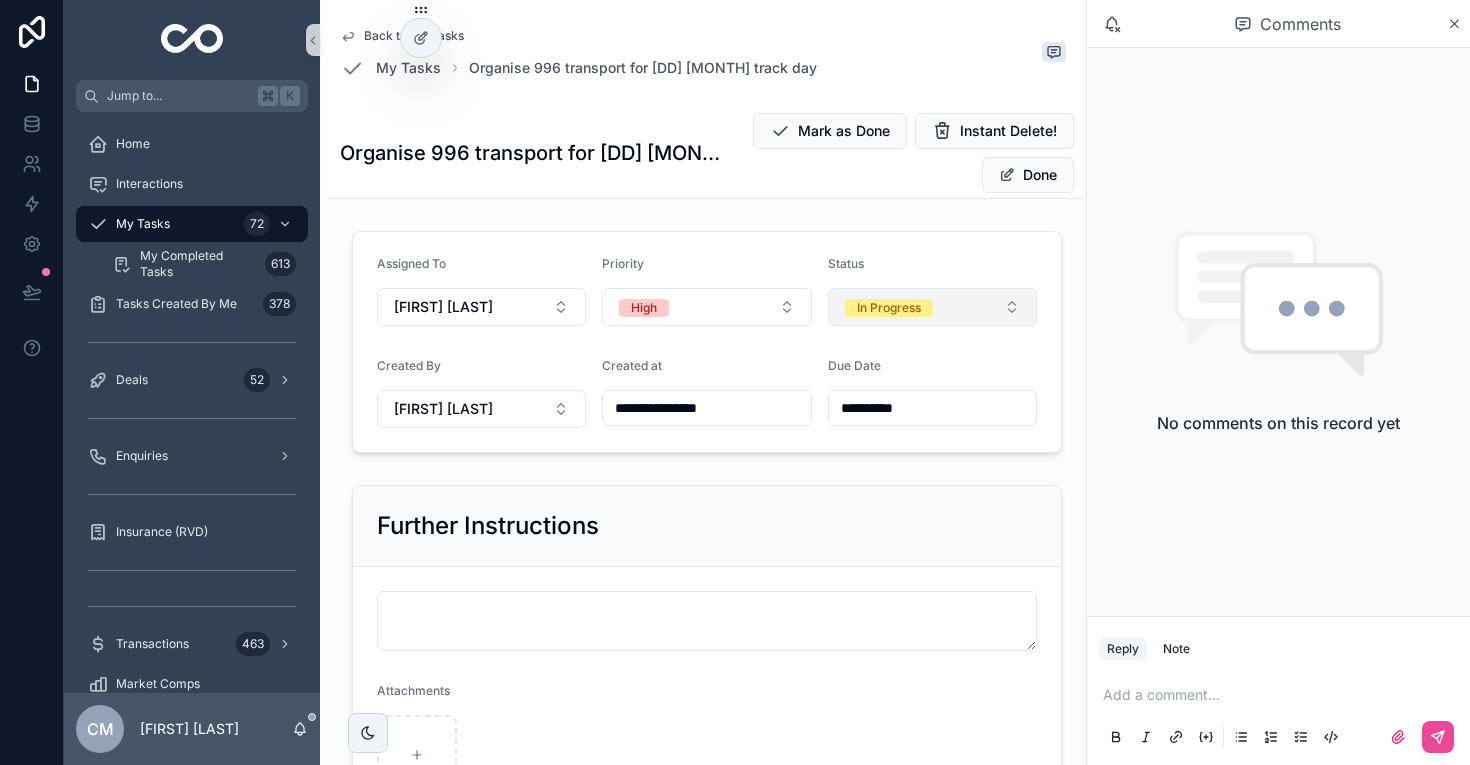 click on "In Progress" at bounding box center (932, 307) 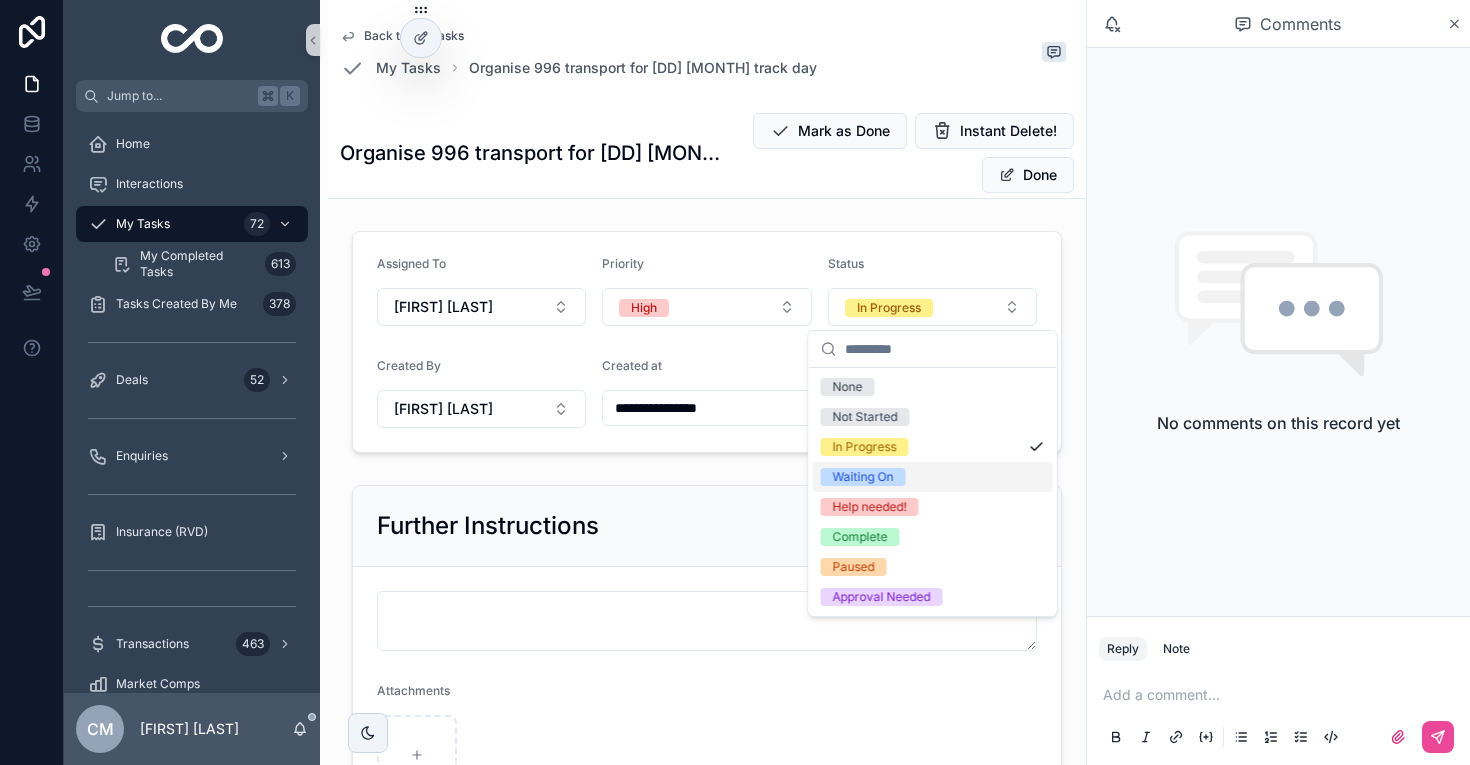 click on "Waiting On" at bounding box center [863, 477] 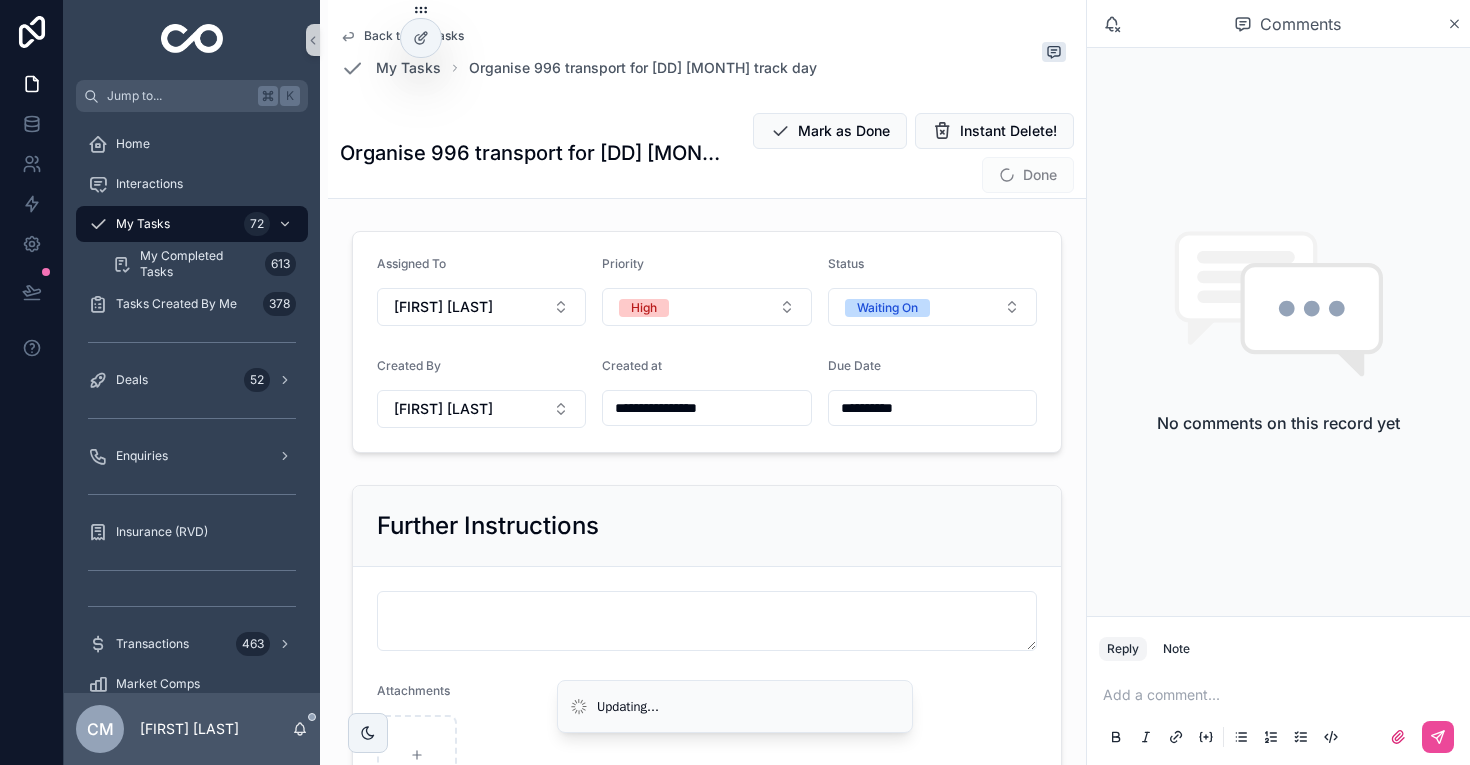 type 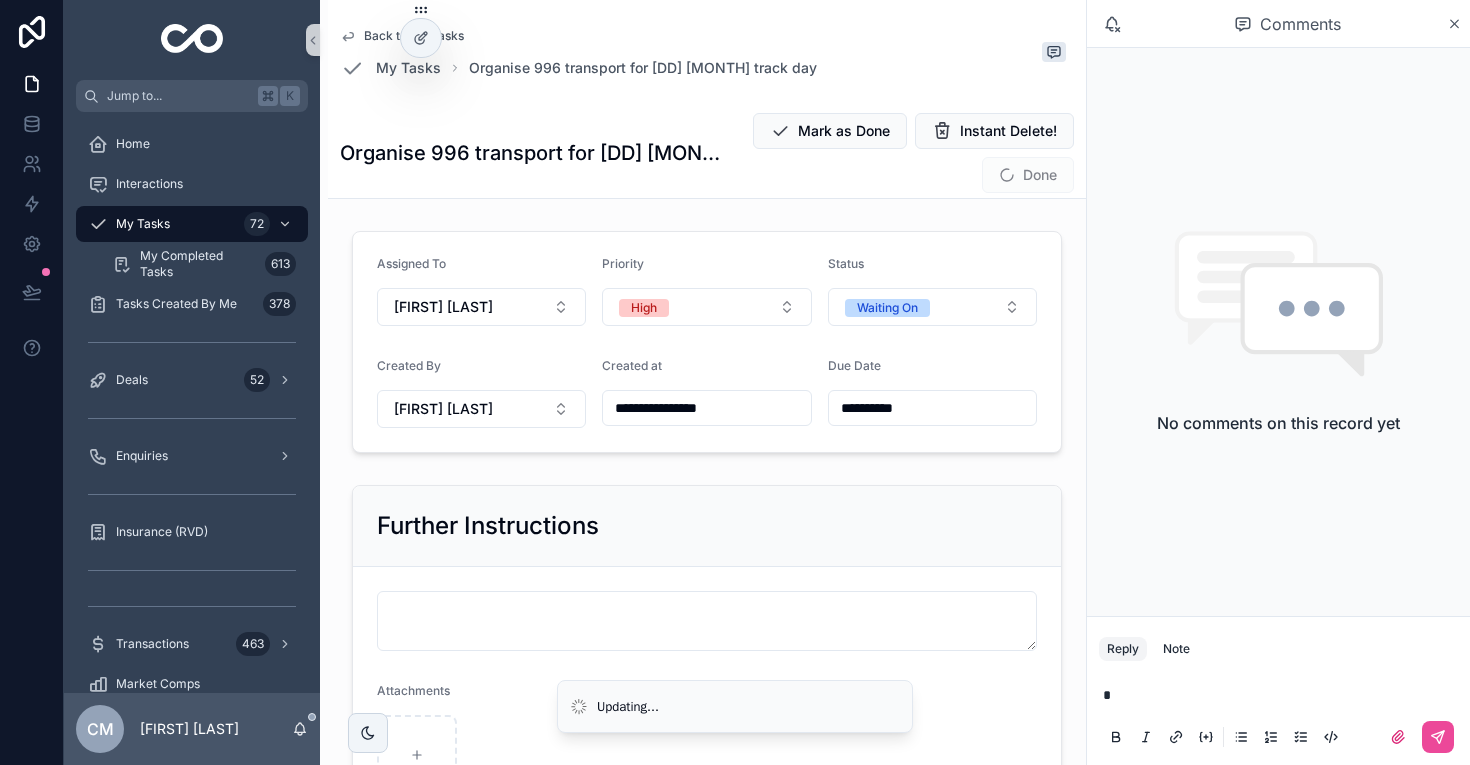 type 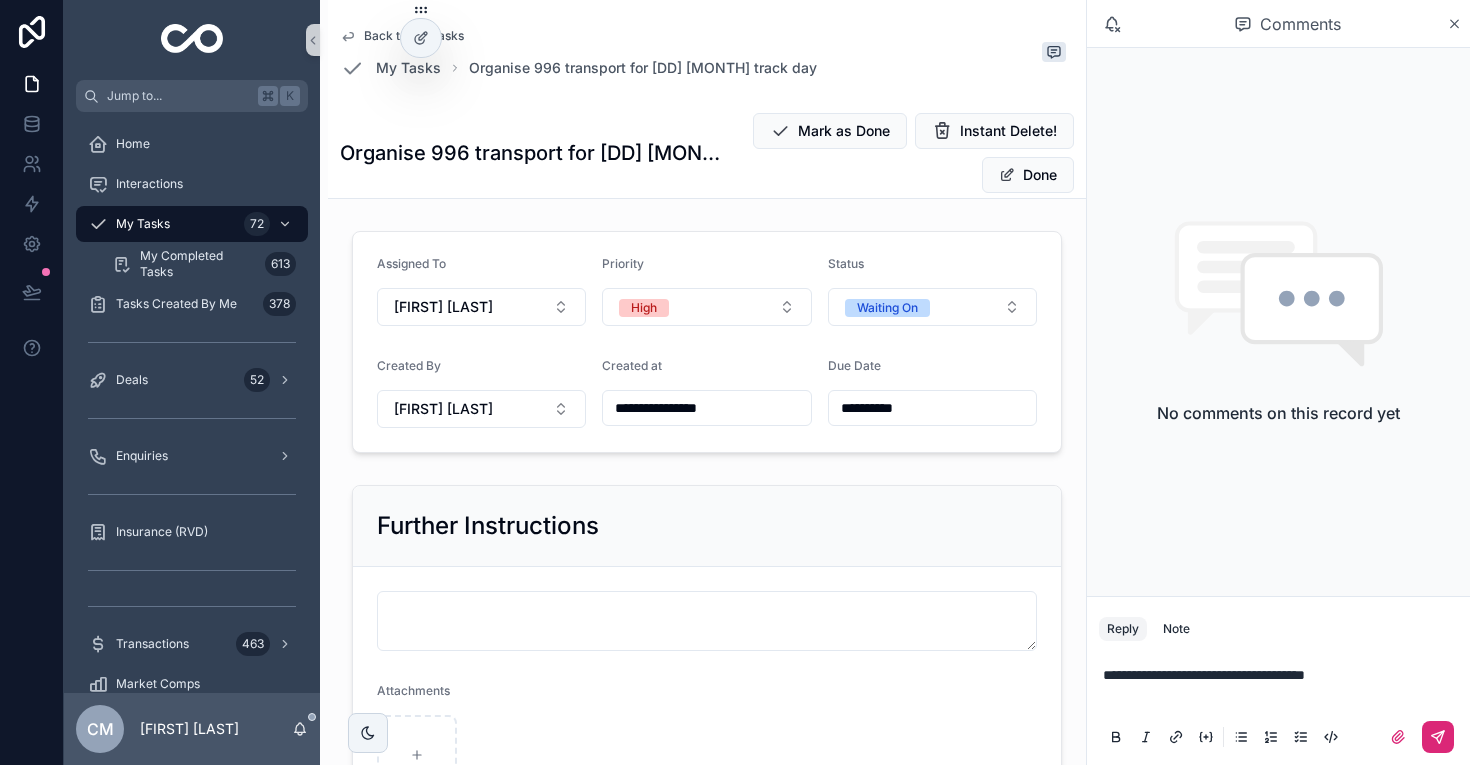 click at bounding box center (1438, 737) 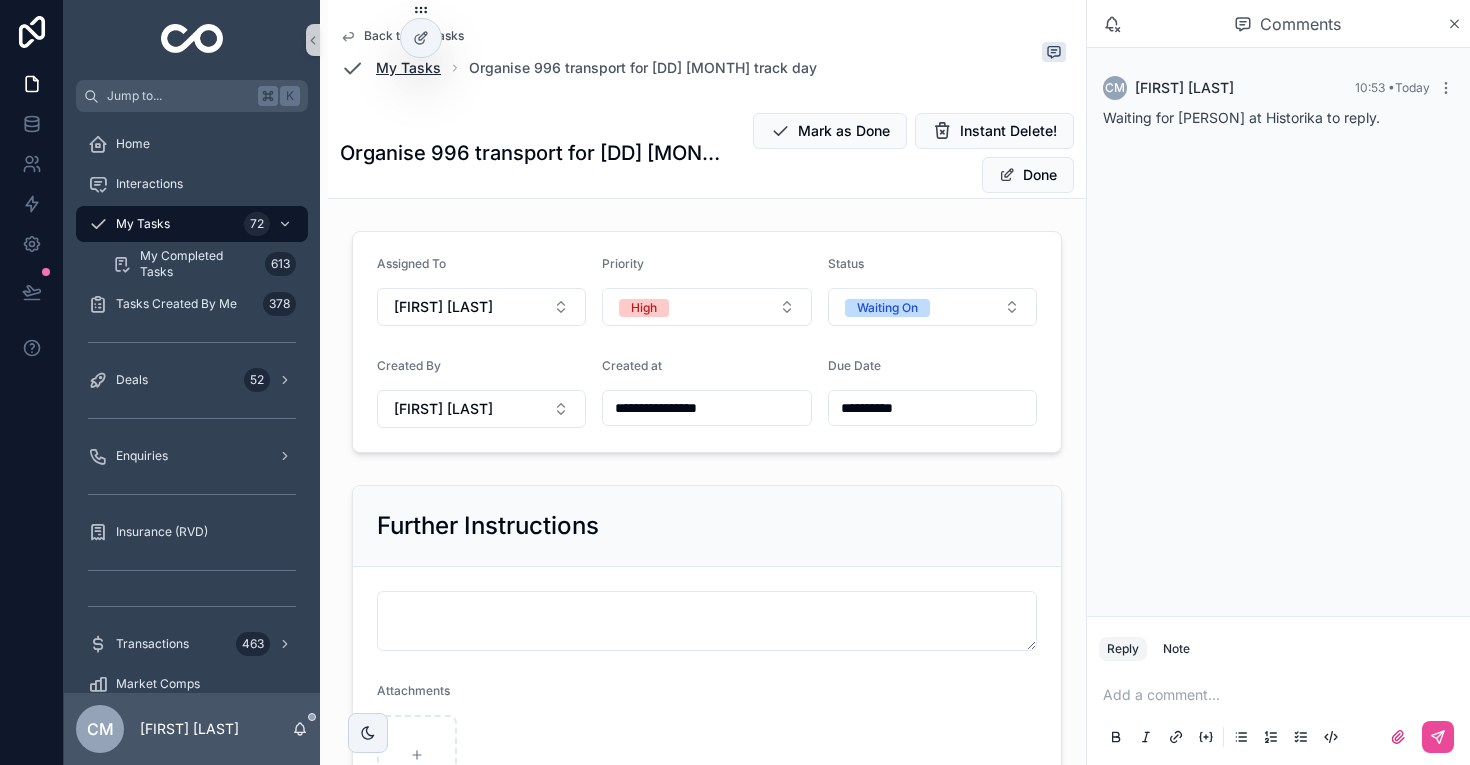 click on "My Tasks" at bounding box center (408, 68) 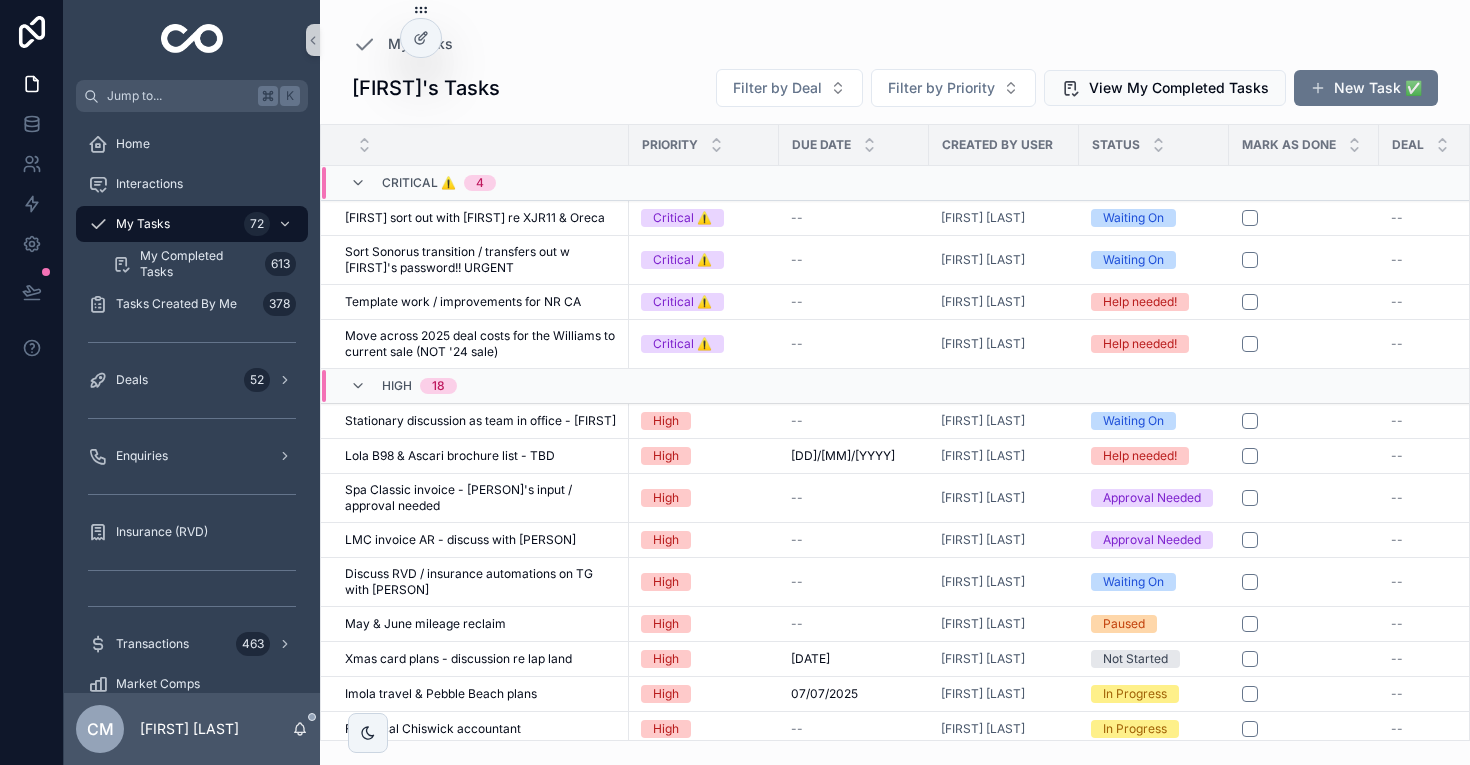 click on "[FIRST]'s Tasks Filter by Deal Filter by Priority View My Completed Tasks New Task ✅" at bounding box center (895, 88) 